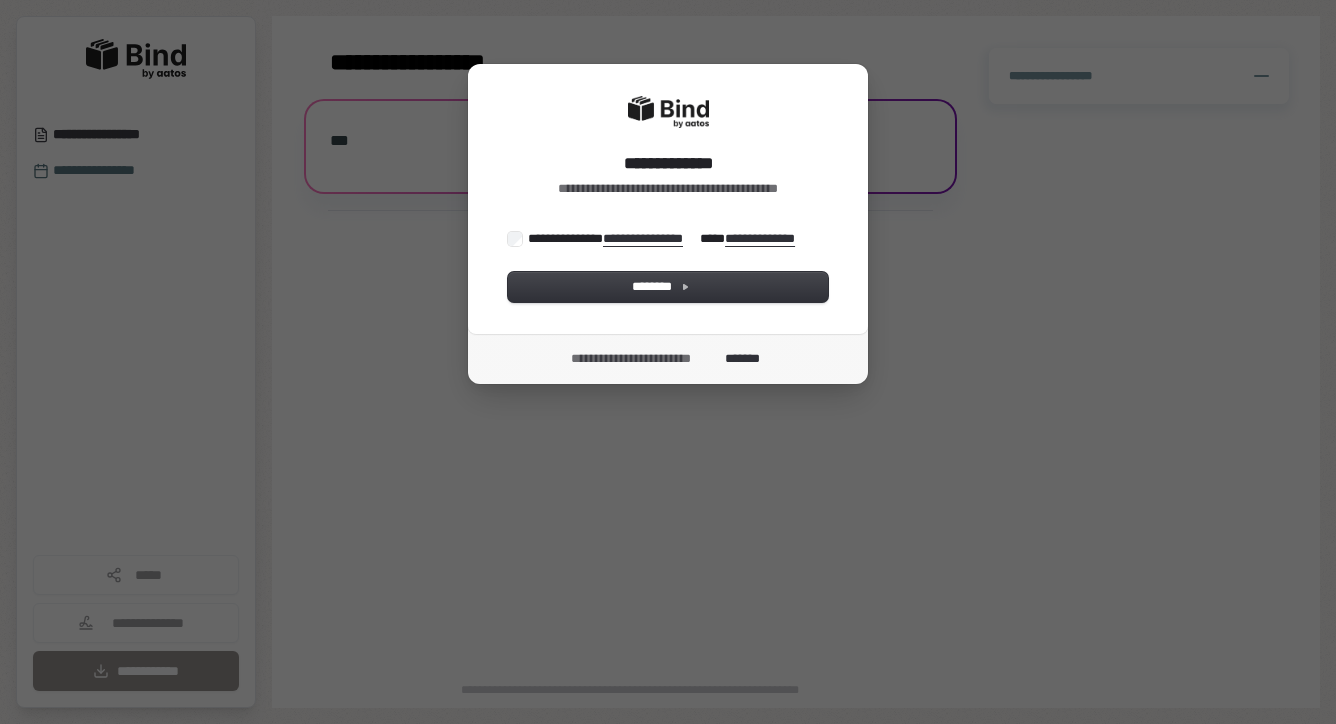 scroll, scrollTop: 0, scrollLeft: 0, axis: both 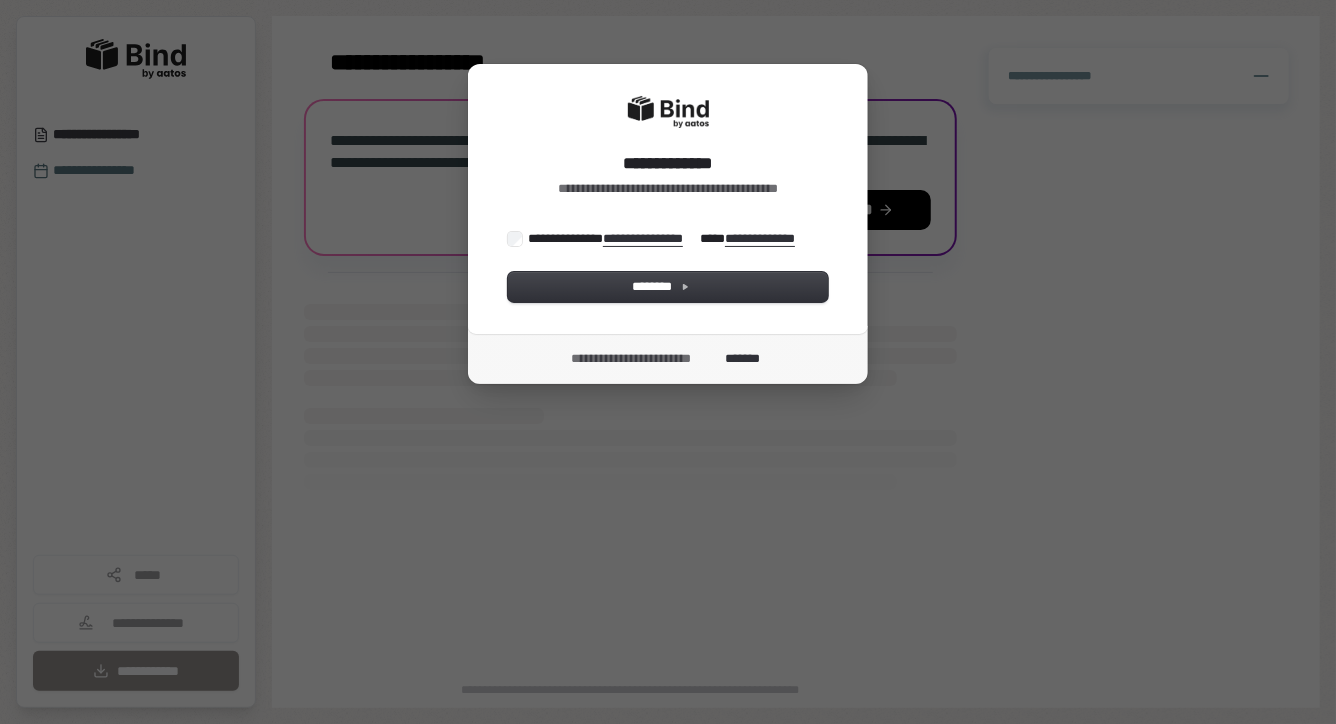 click on "**********" at bounding box center (666, 238) 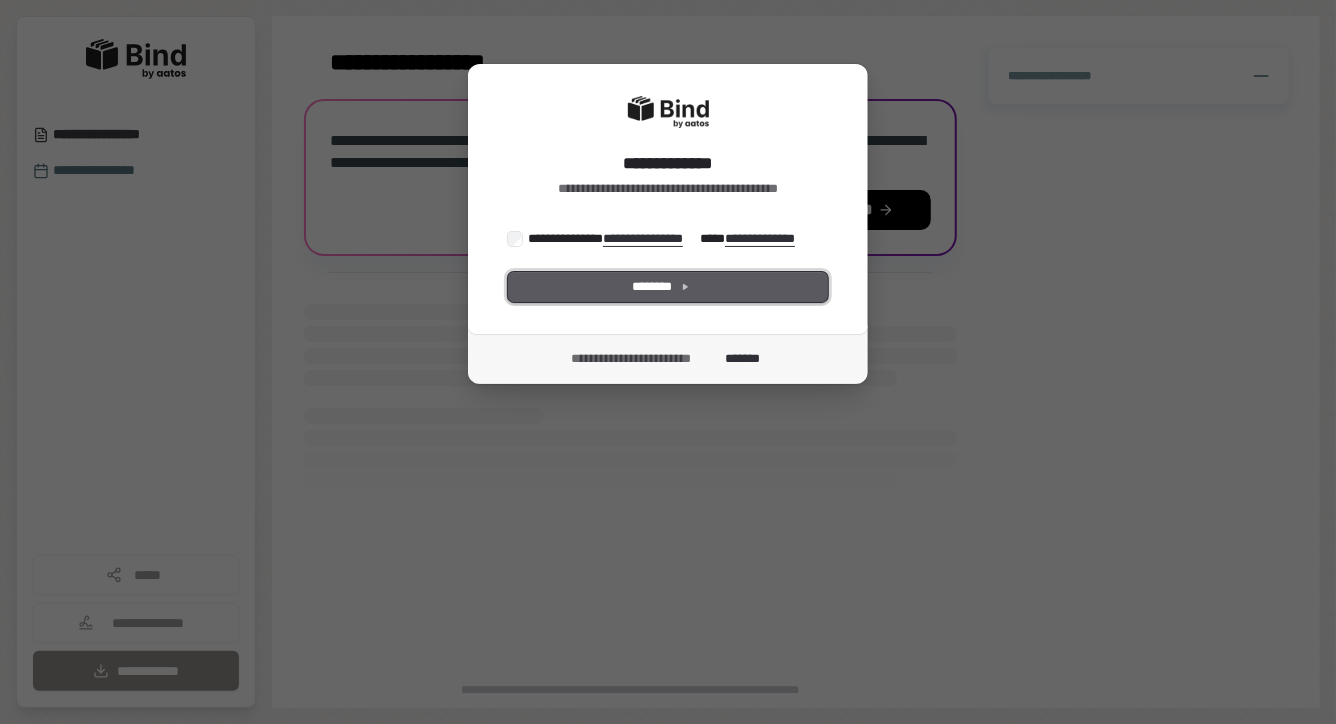 click on "********" at bounding box center (668, 287) 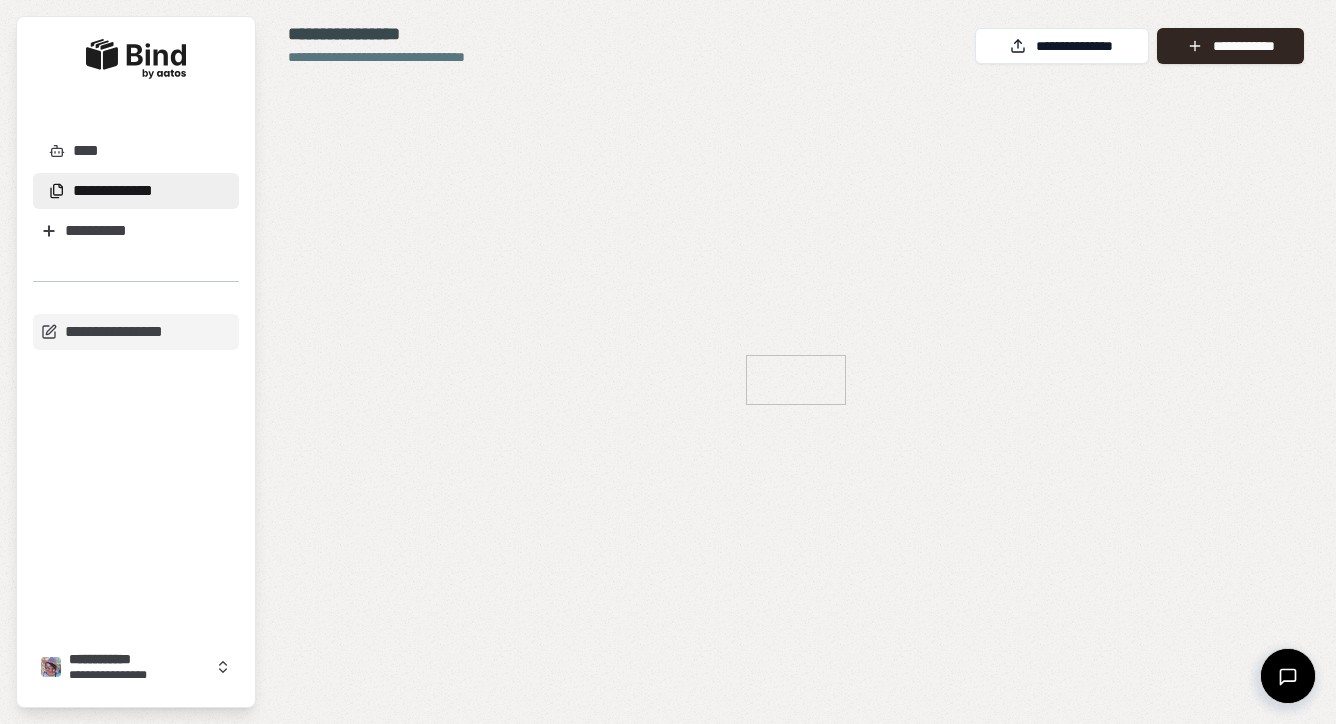 scroll, scrollTop: 0, scrollLeft: 0, axis: both 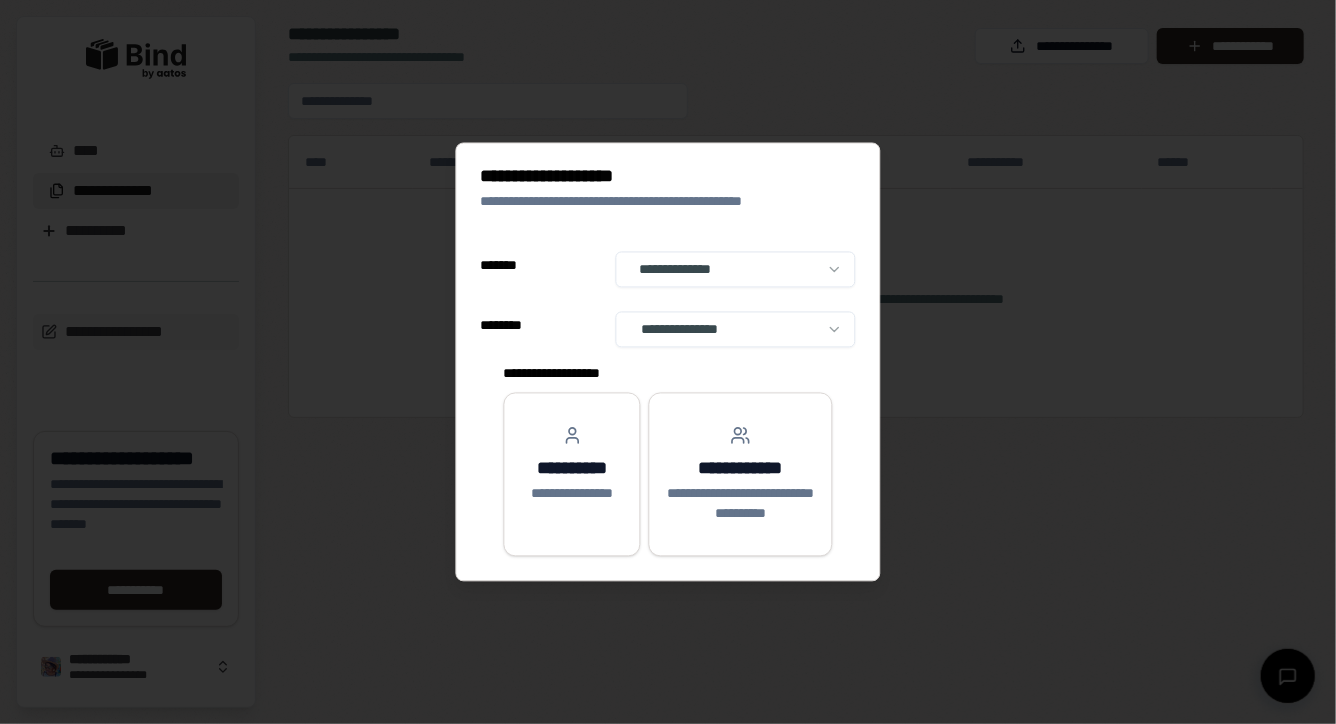 select on "**" 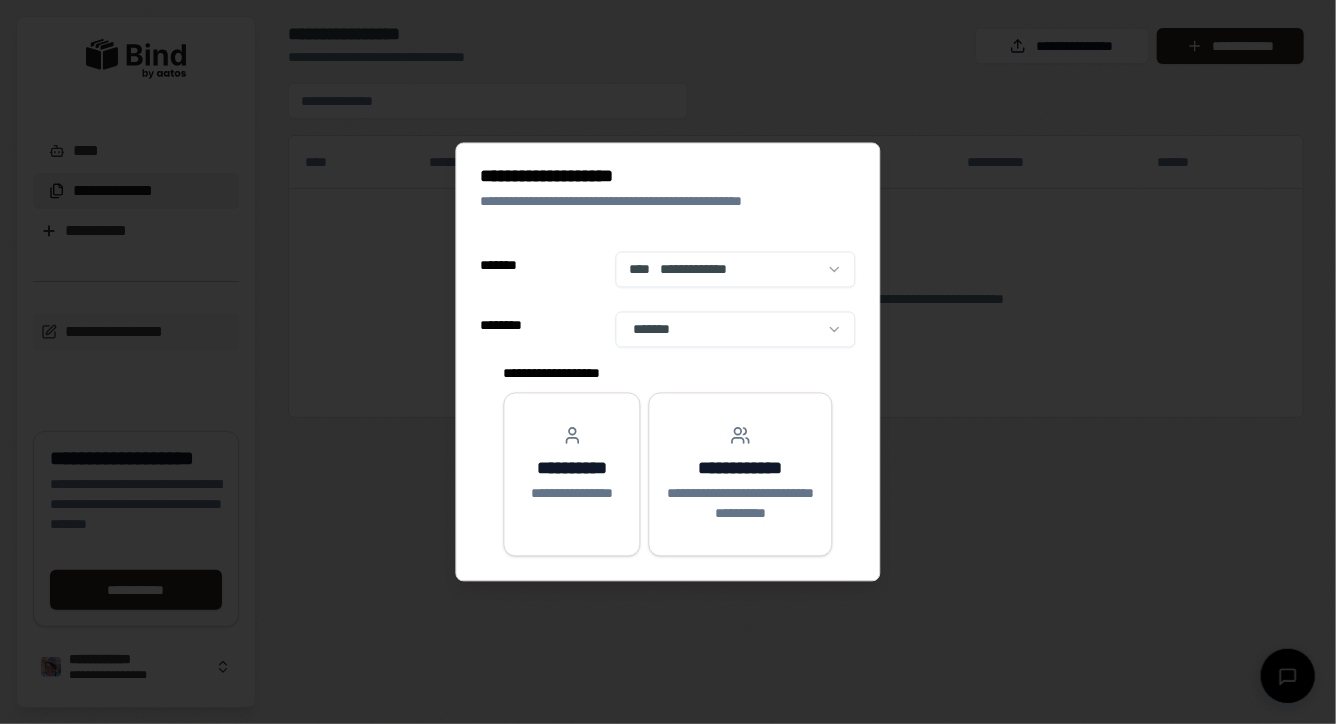 click on "**********" at bounding box center (668, 362) 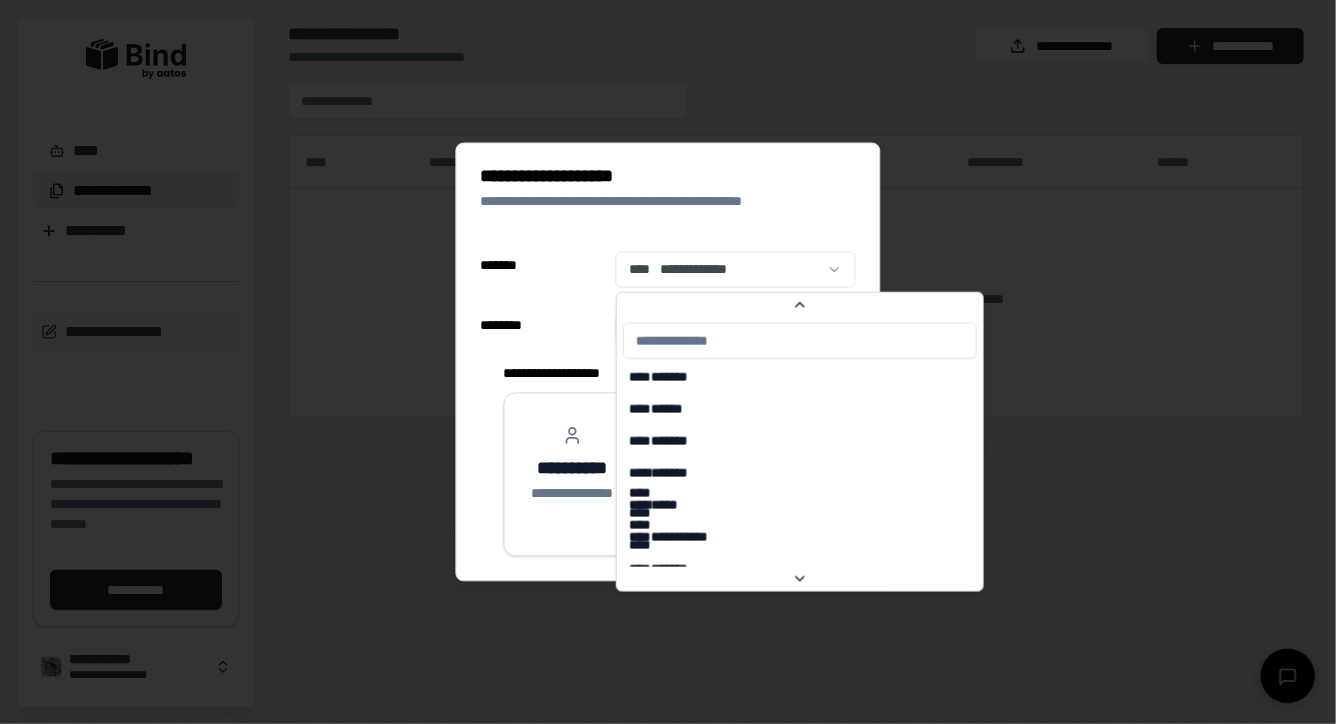 scroll, scrollTop: 7439, scrollLeft: 0, axis: vertical 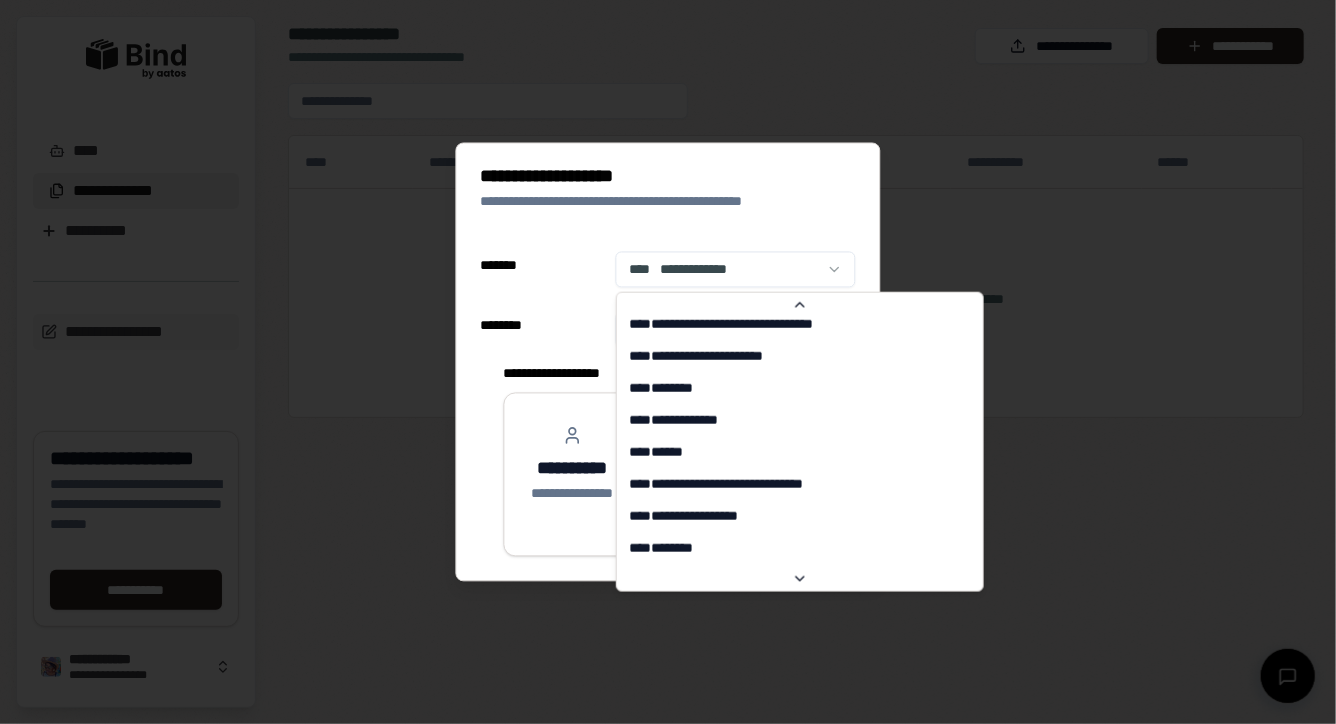 select on "**" 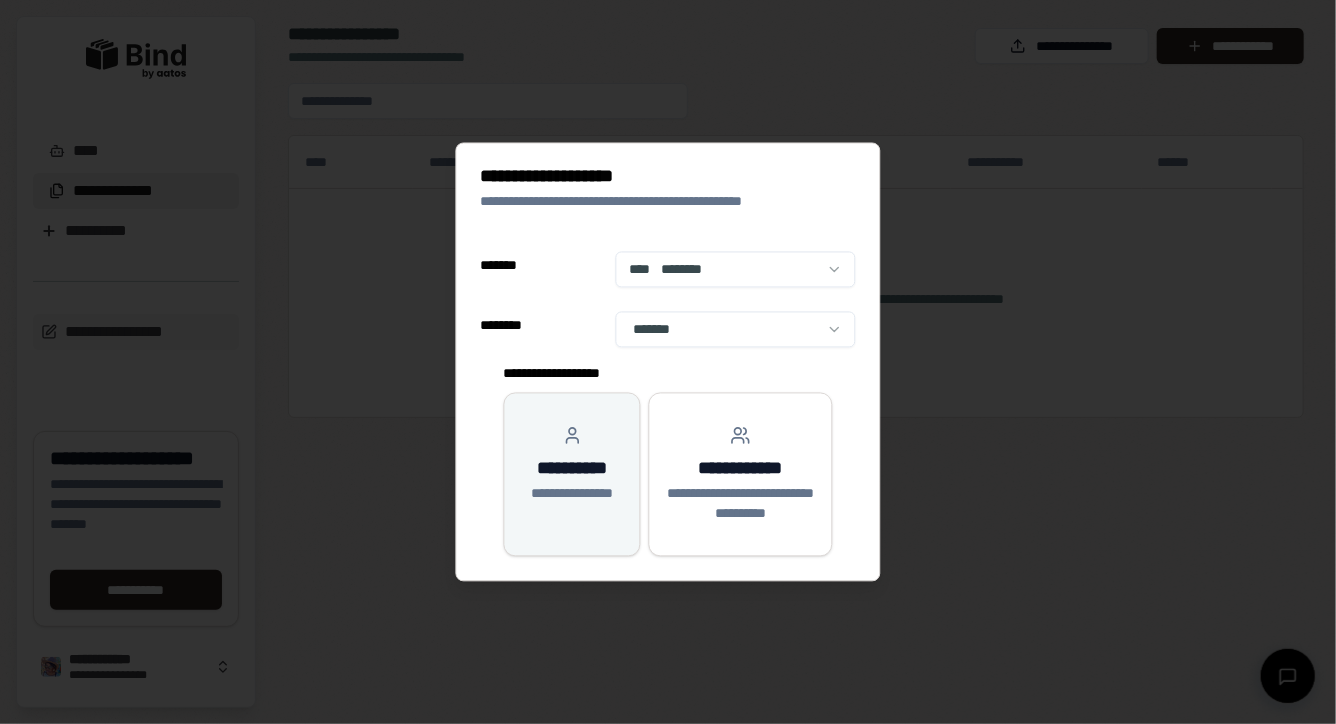 click on "**********" at bounding box center (572, 469) 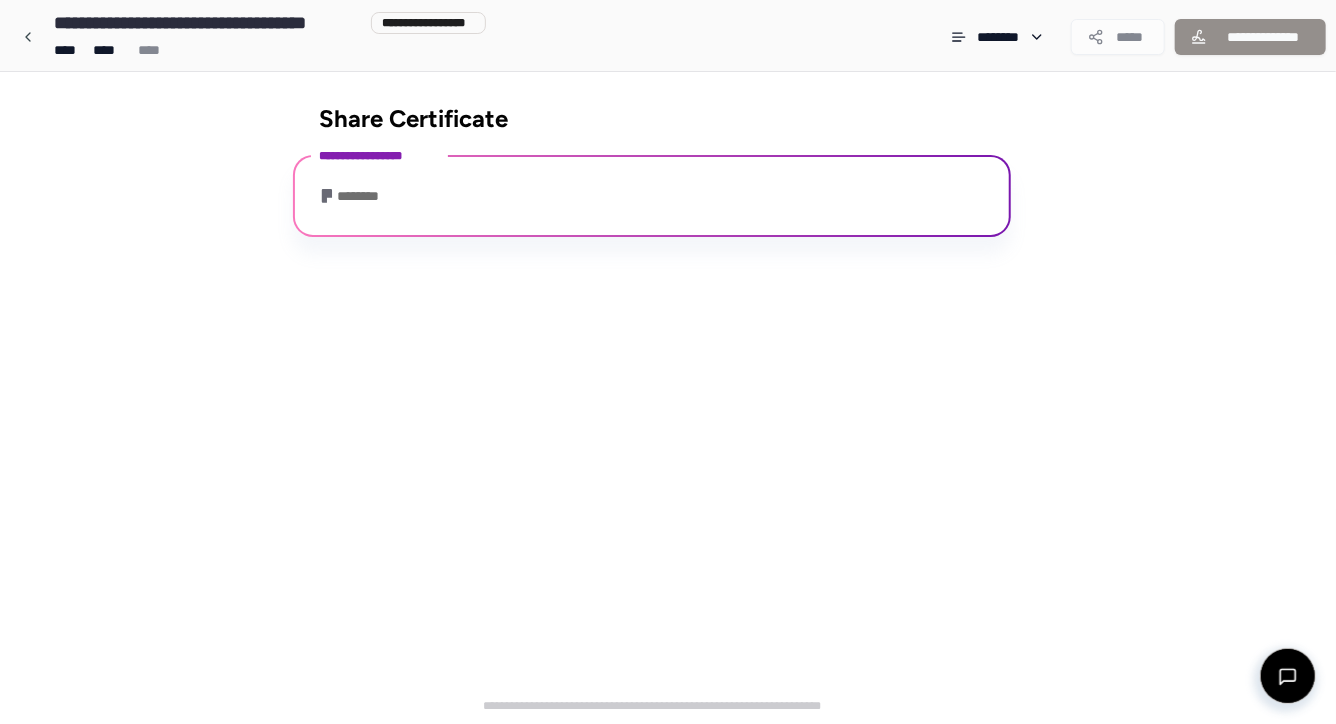 scroll, scrollTop: 95, scrollLeft: 0, axis: vertical 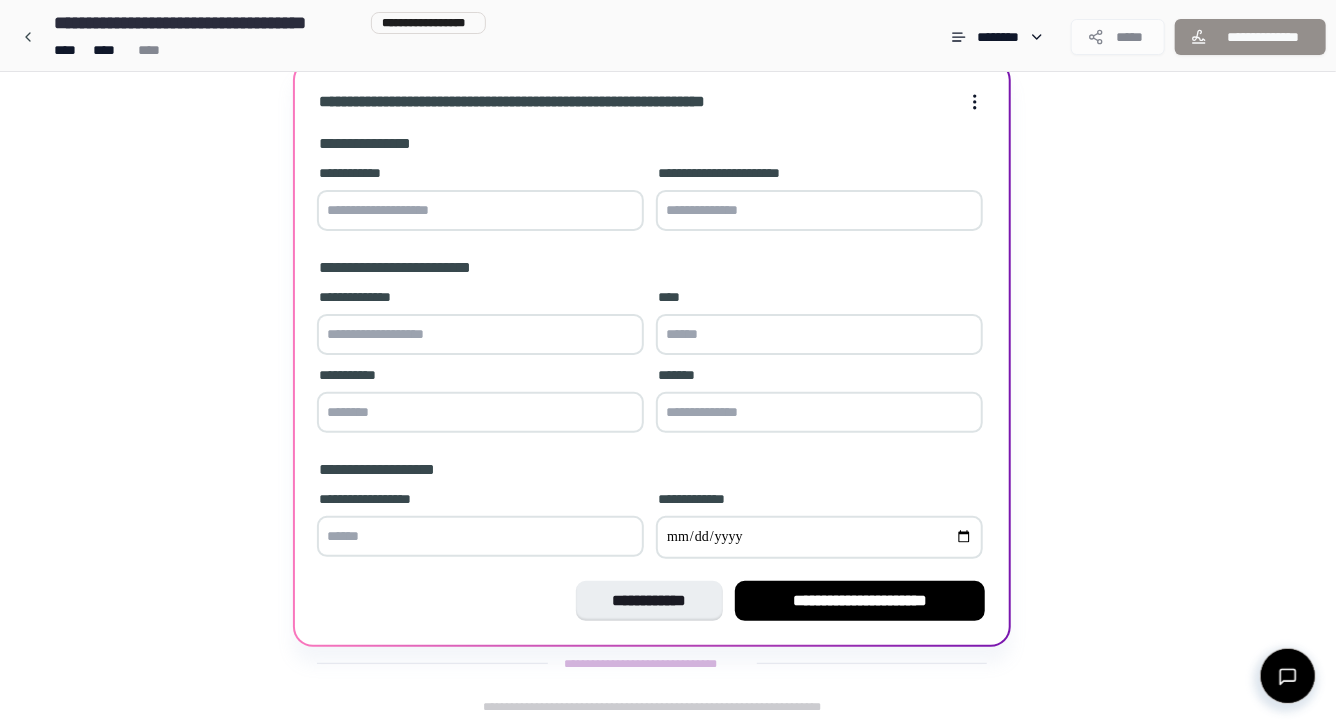 click at bounding box center (480, 210) 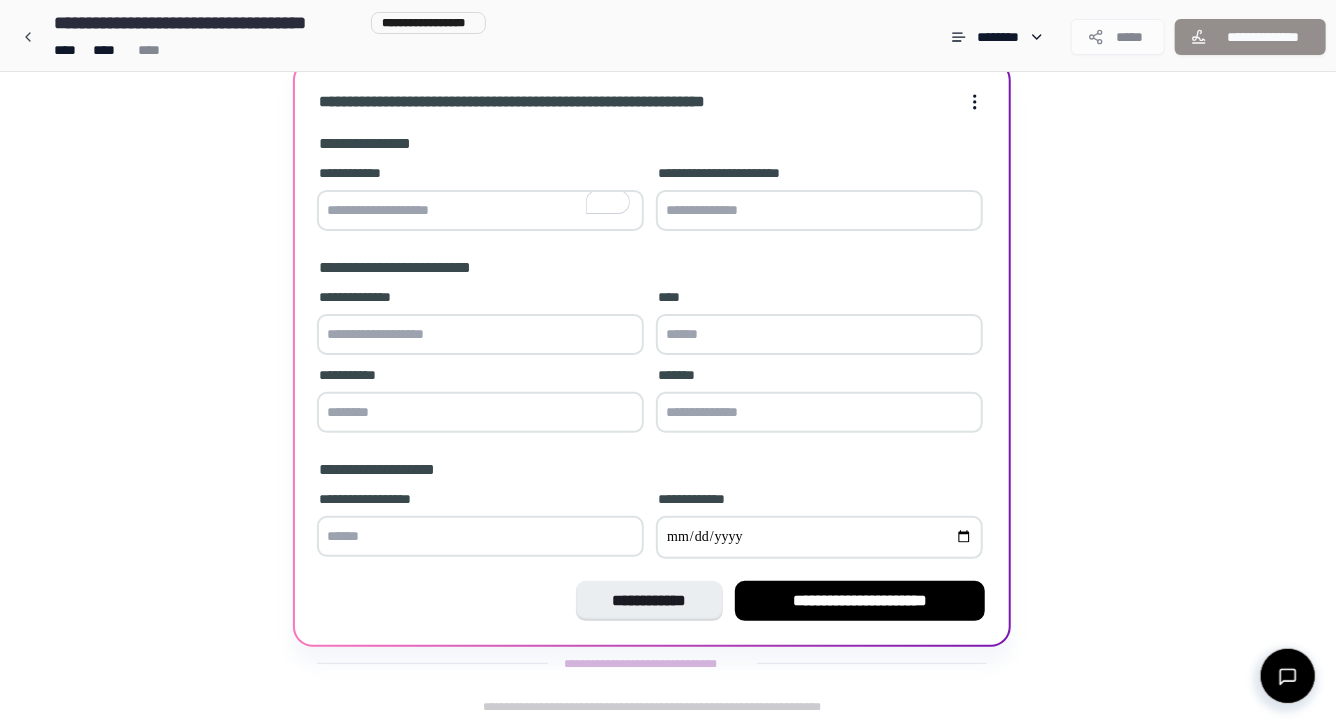 type on "*" 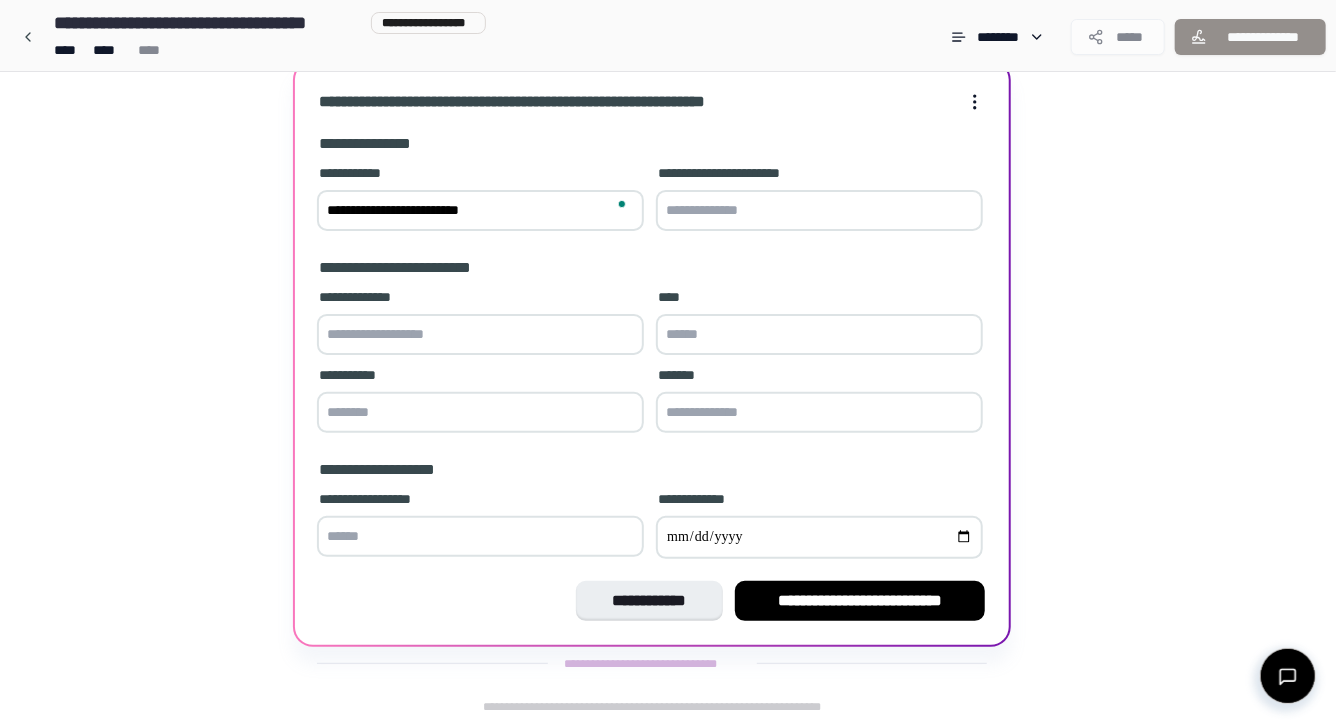 type on "**********" 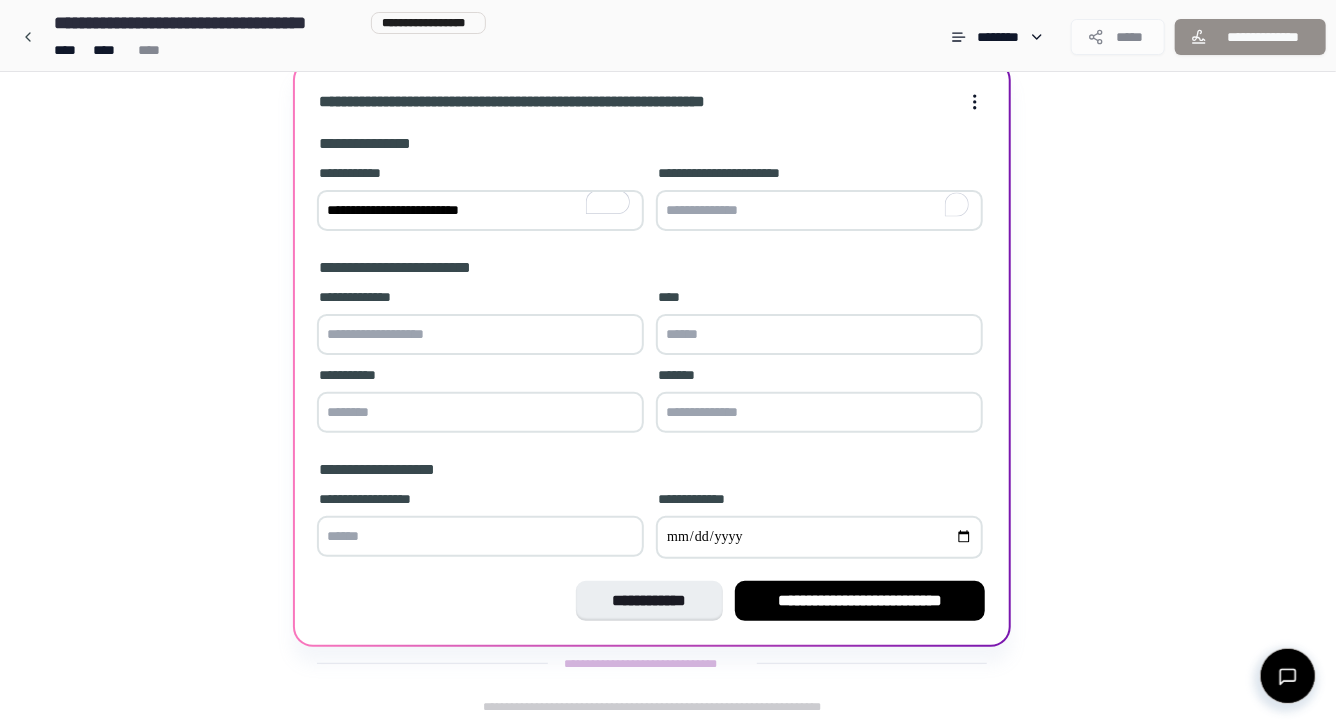 click at bounding box center [819, 210] 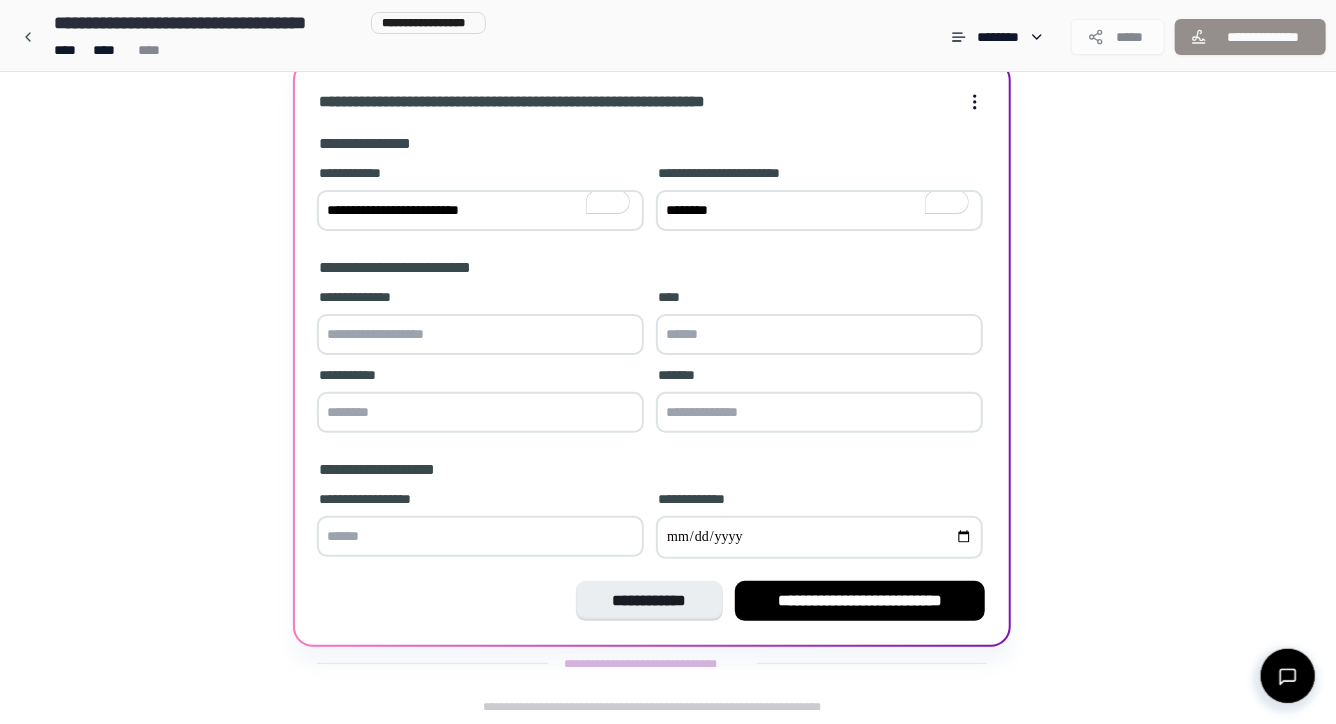type on "********" 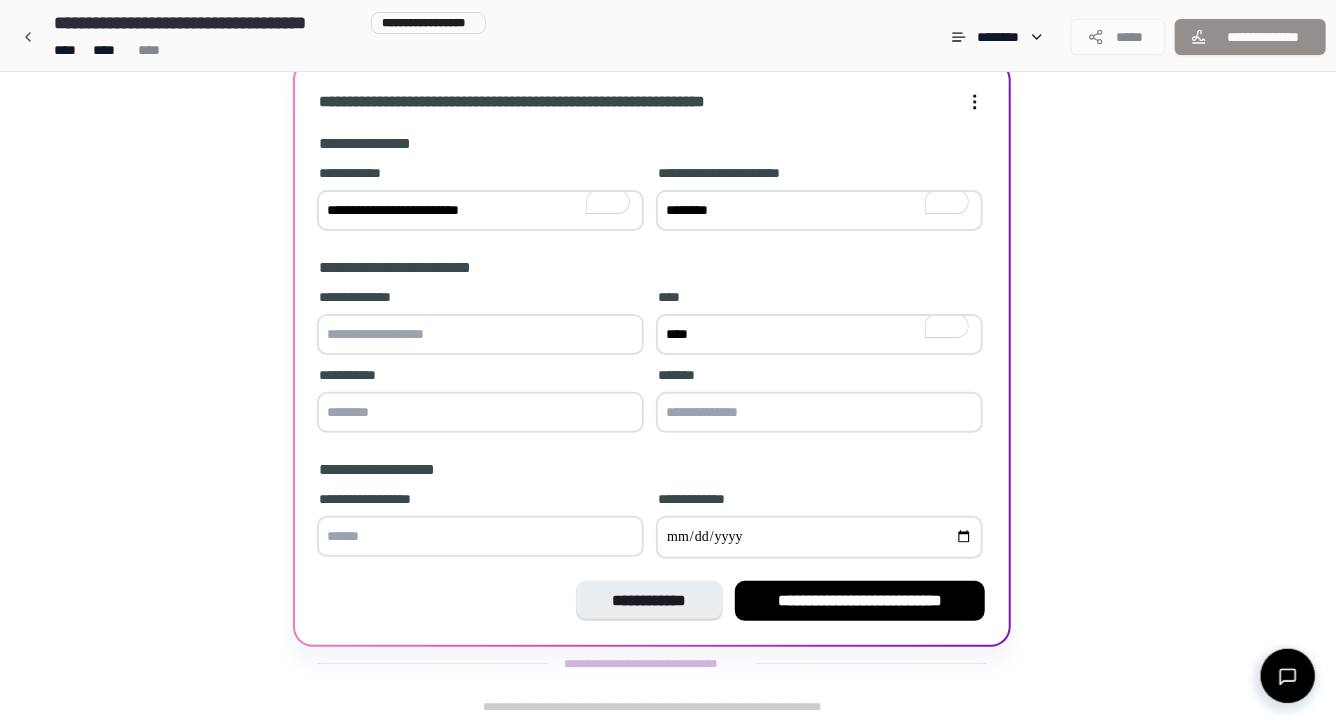 type on "****" 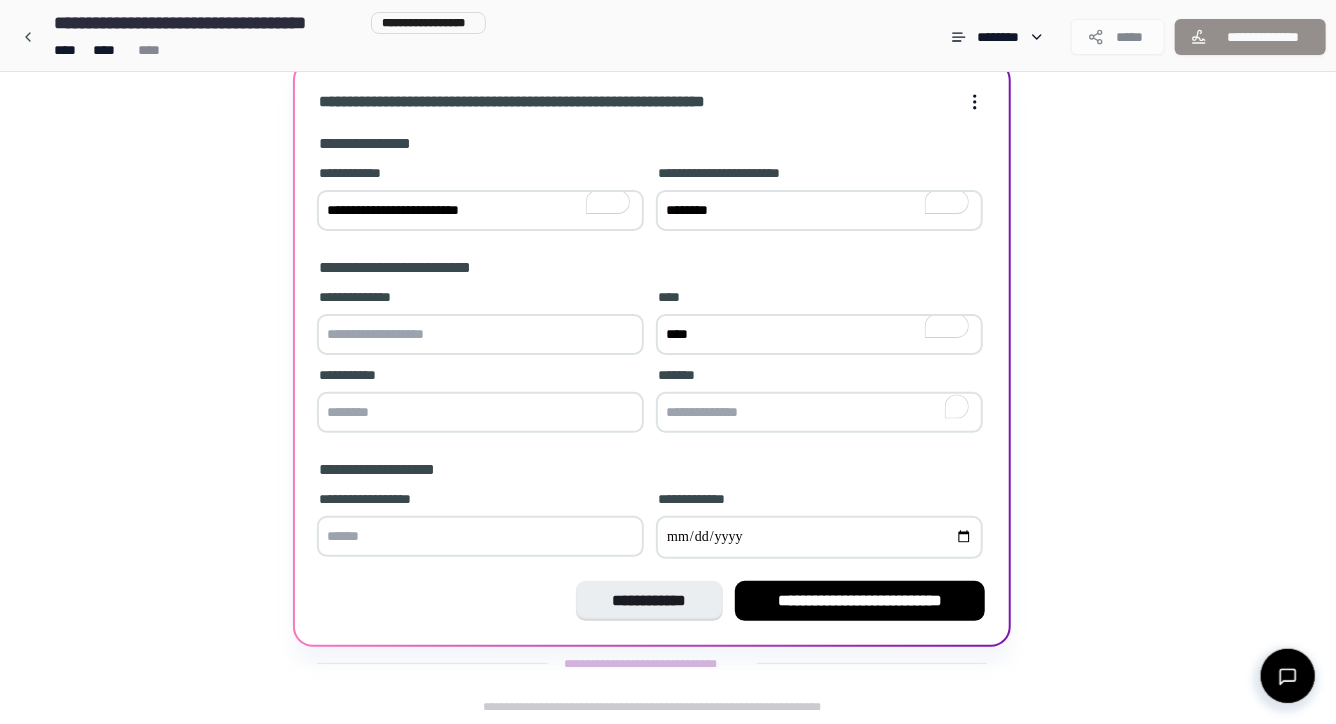 click at bounding box center (819, 412) 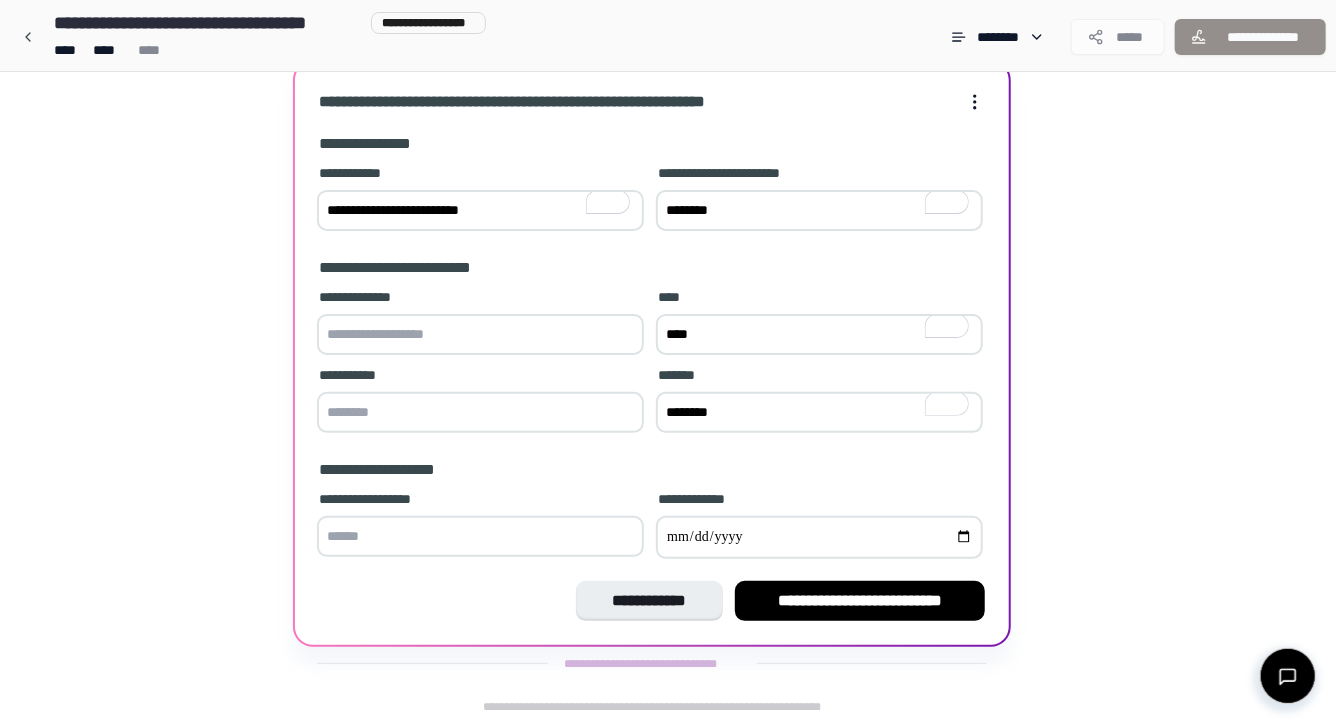 type on "********" 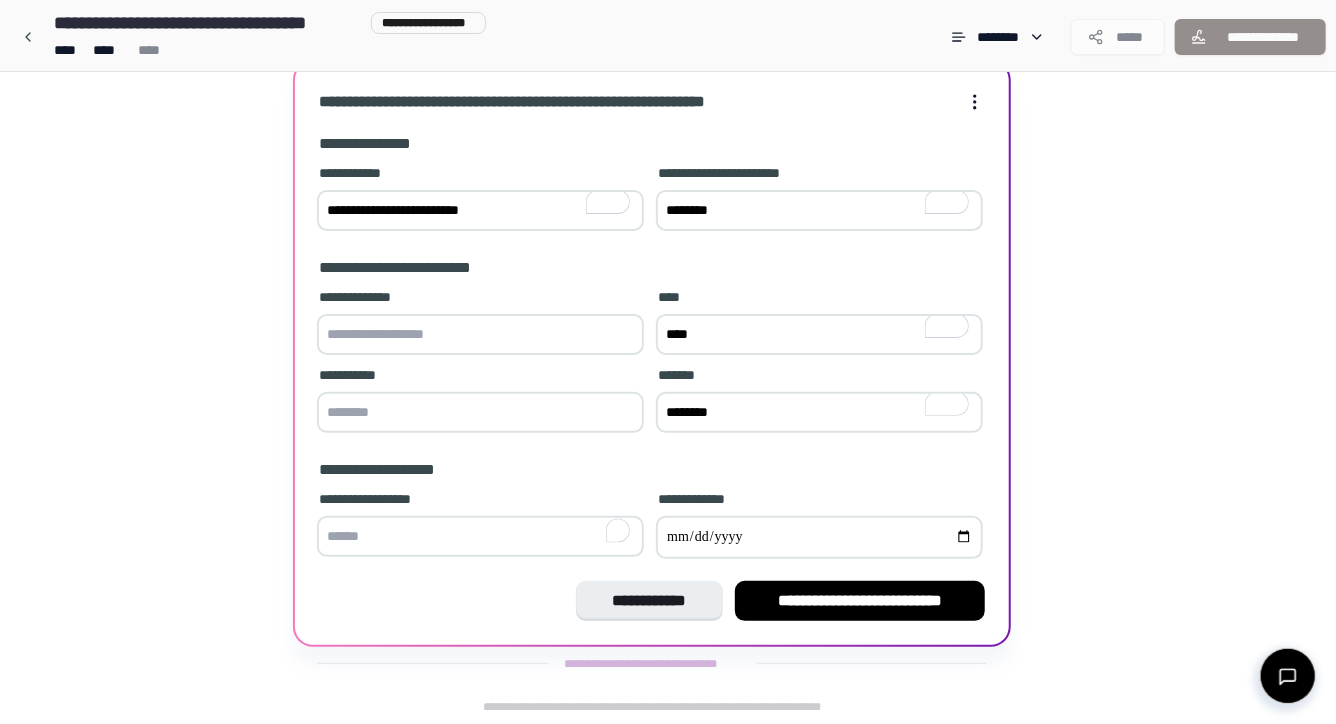 click at bounding box center (480, 536) 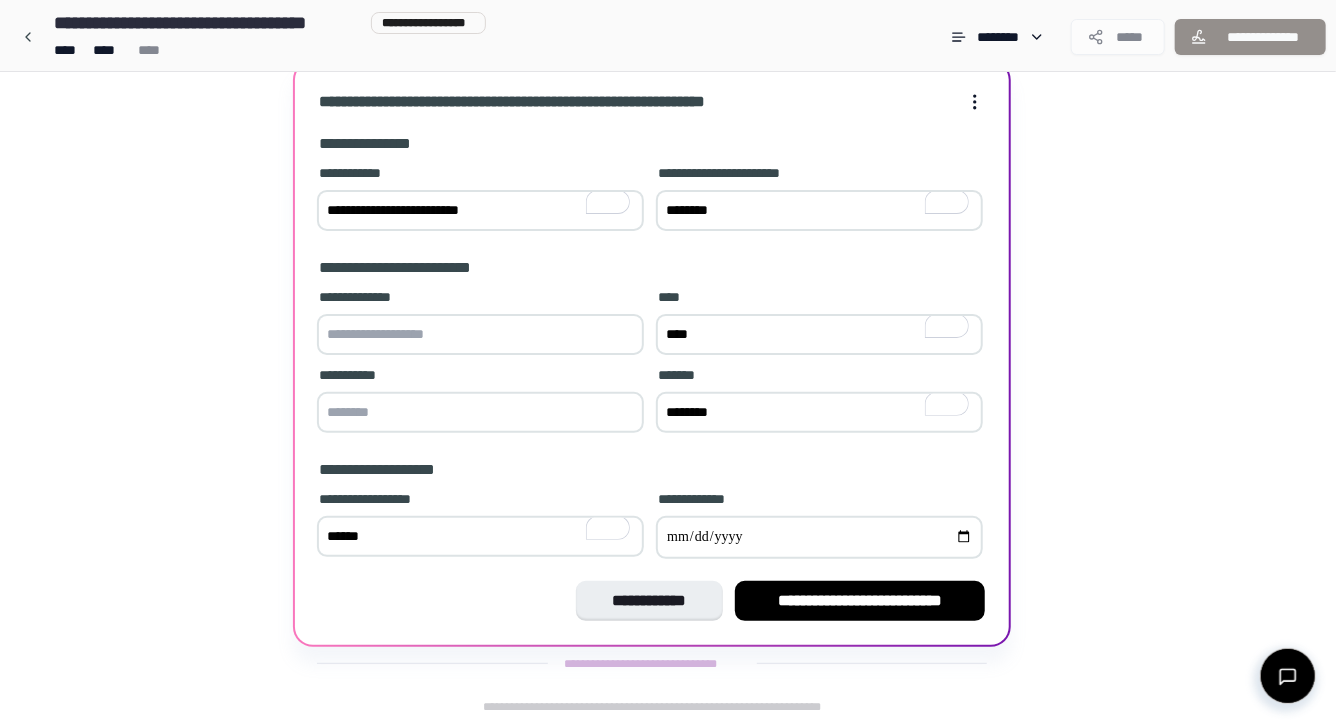 type on "******" 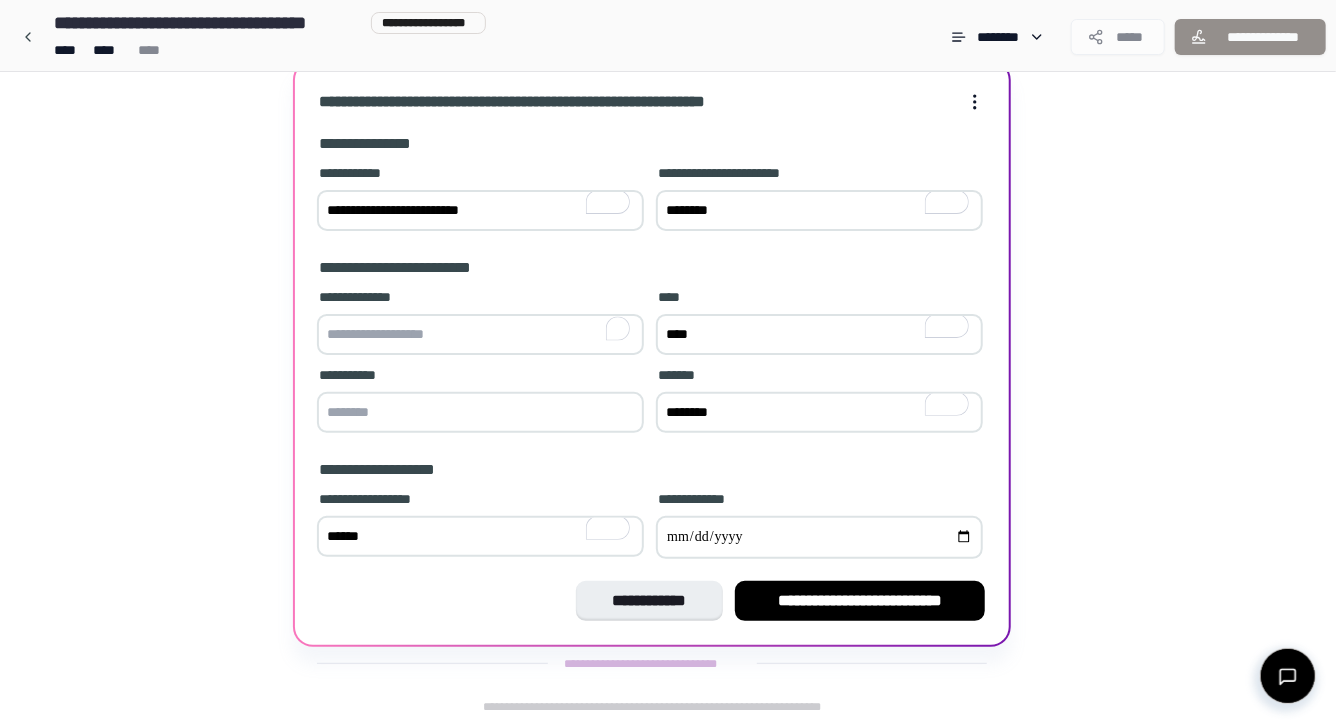 click at bounding box center [480, 334] 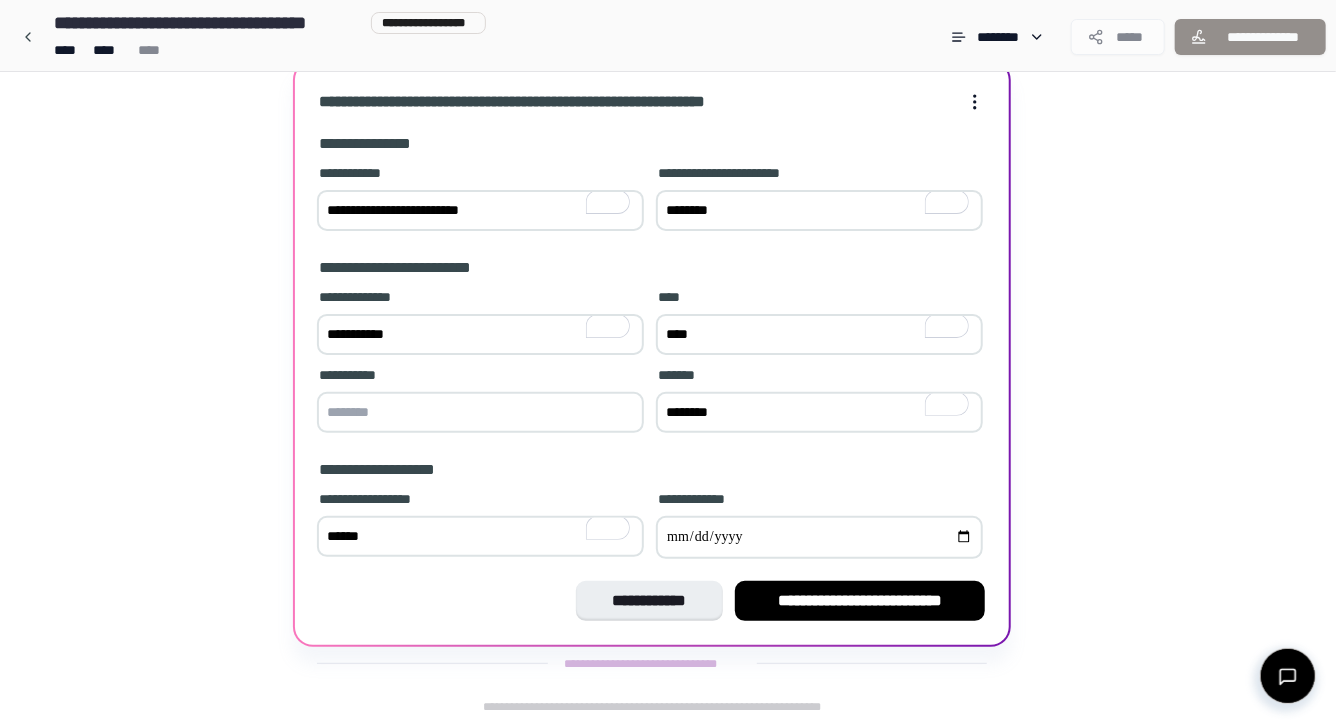type on "**********" 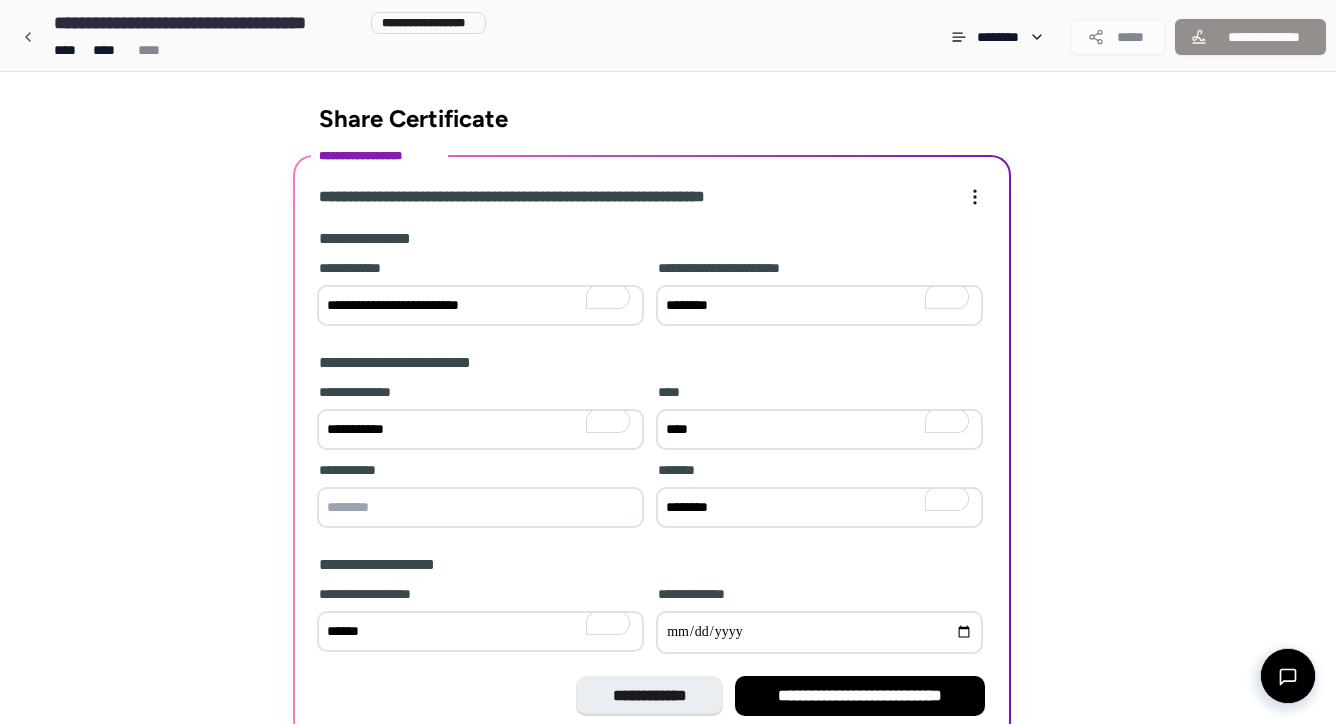 scroll, scrollTop: 95, scrollLeft: 0, axis: vertical 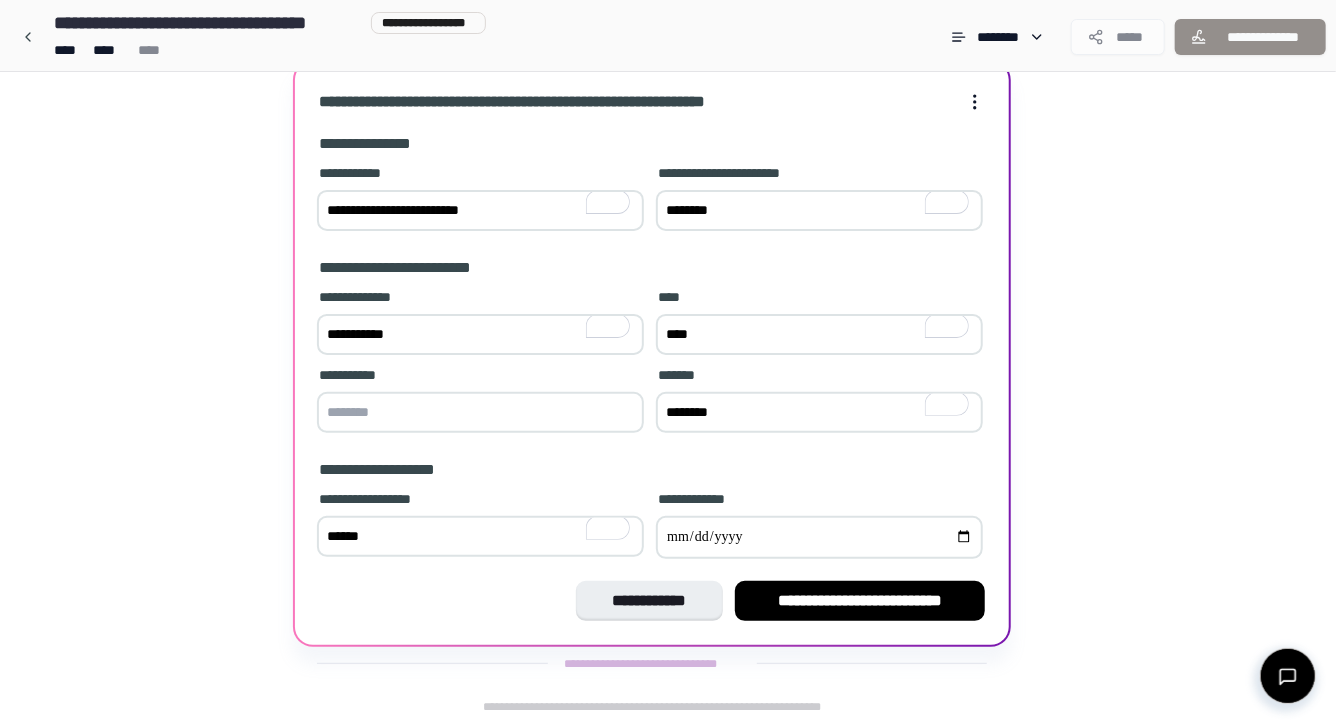 click at bounding box center (819, 537) 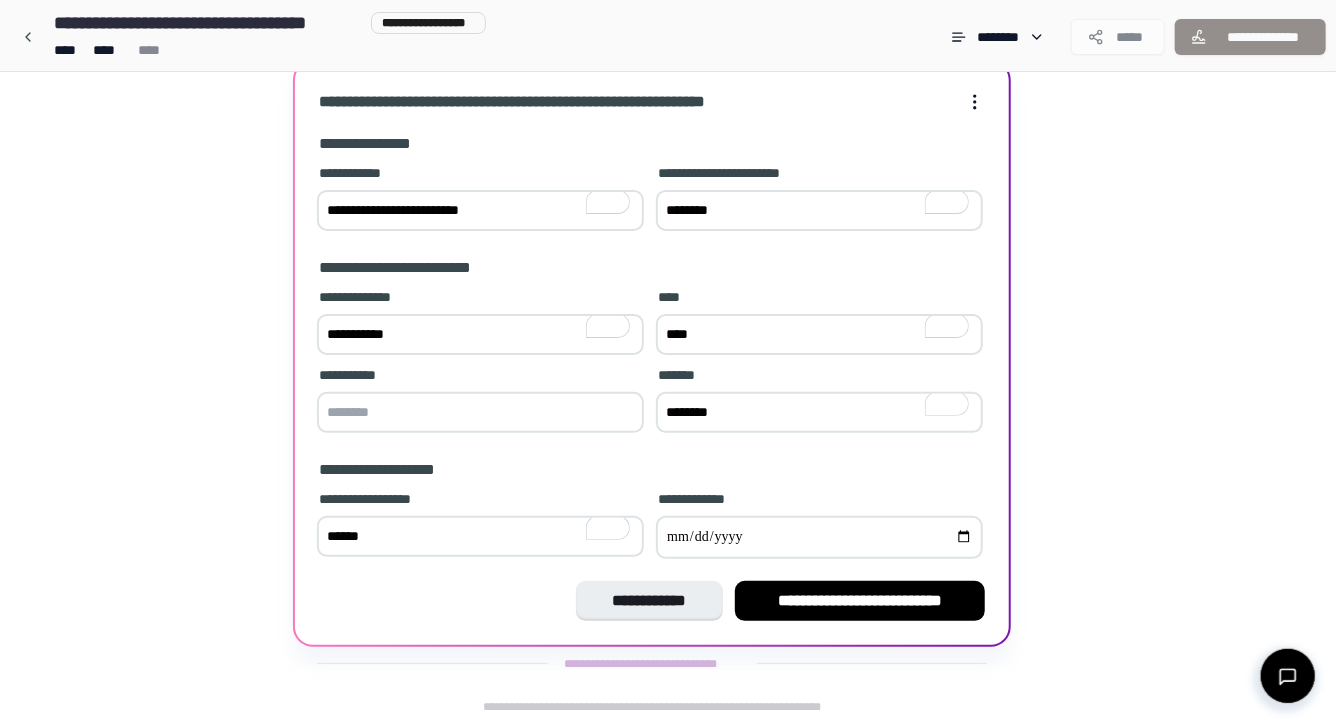 click at bounding box center (819, 537) 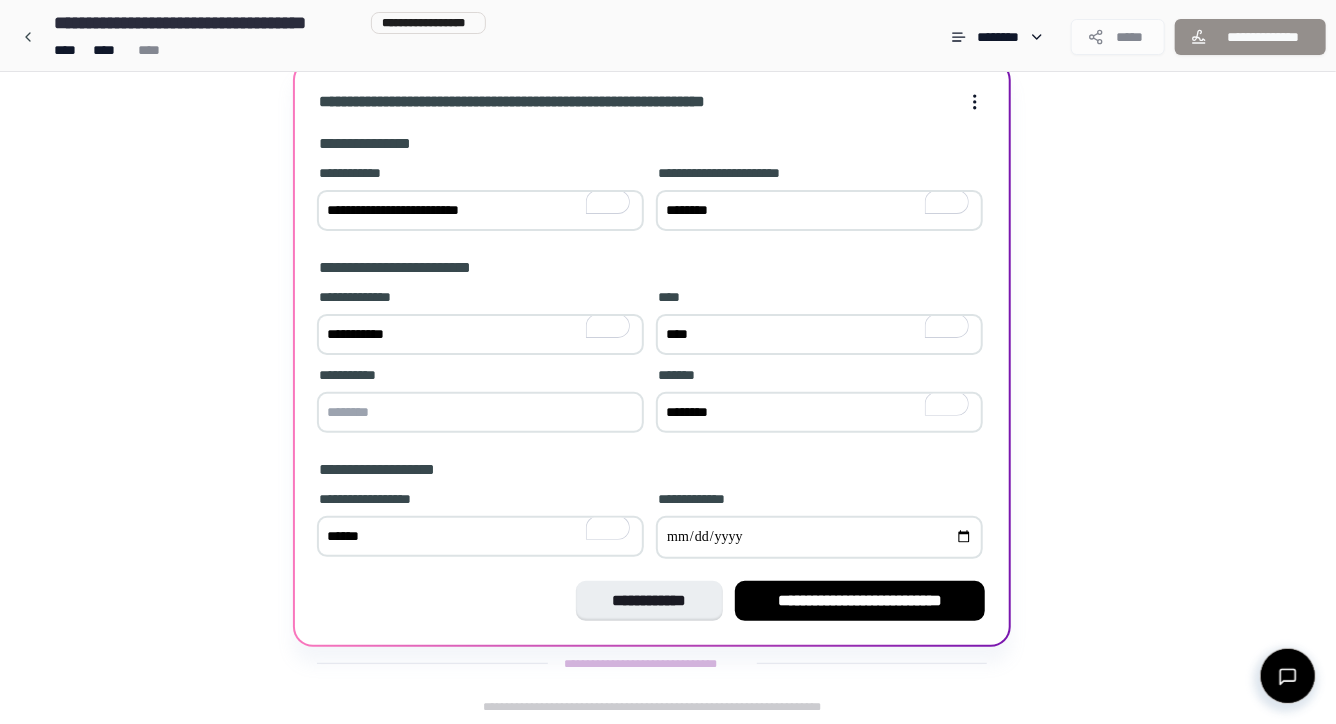 type on "**********" 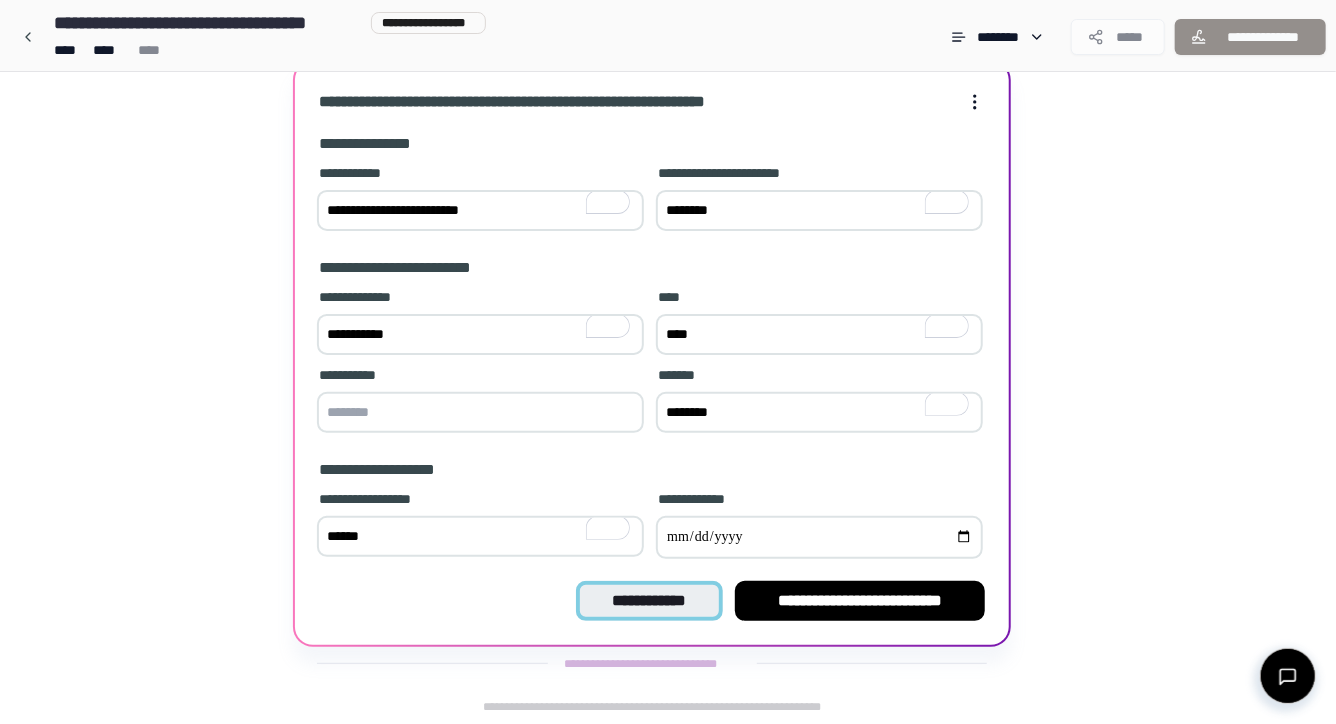 click on "**********" at bounding box center [649, 601] 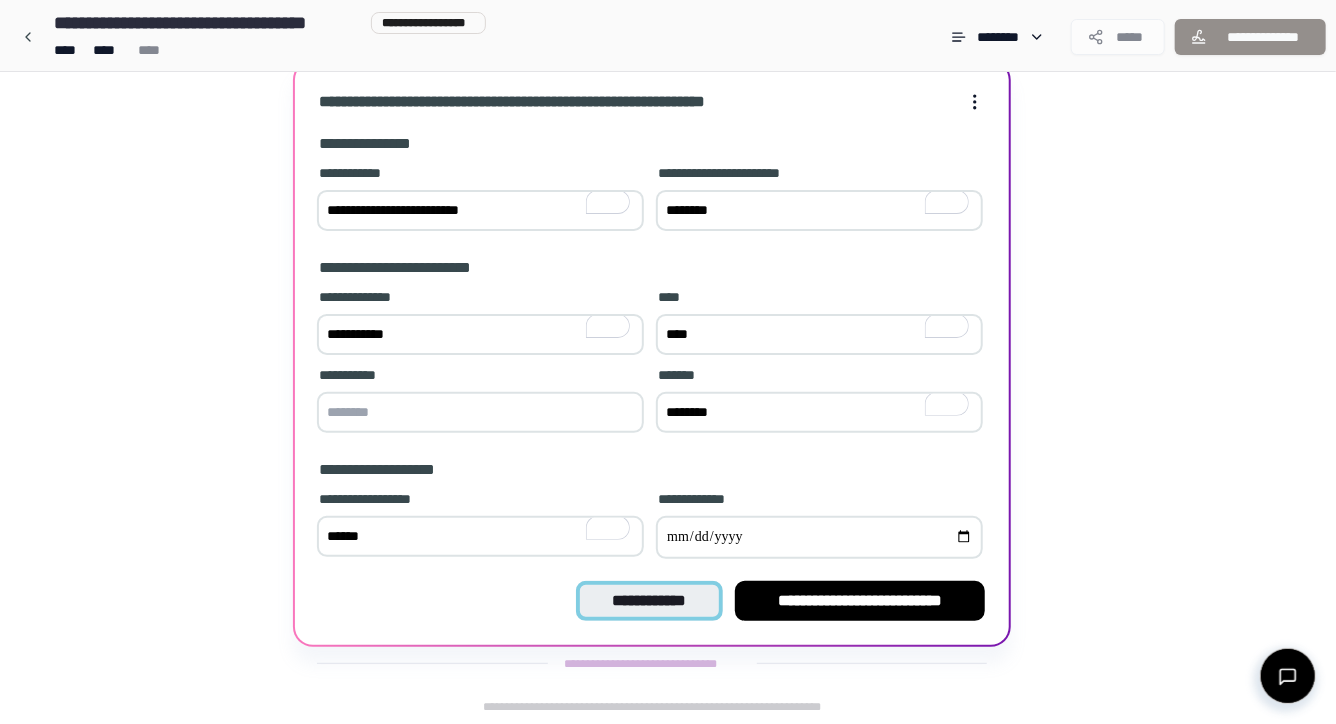 scroll, scrollTop: 0, scrollLeft: 0, axis: both 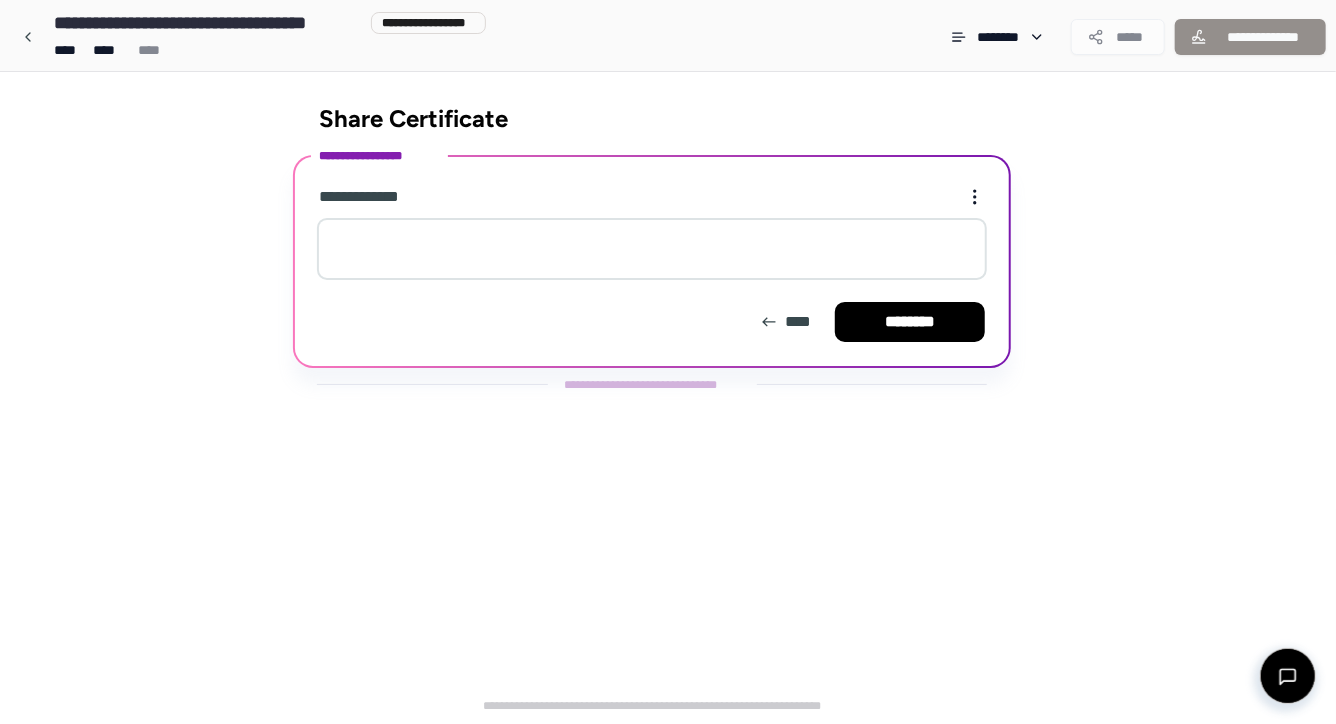 click on "**********" at bounding box center (652, 236) 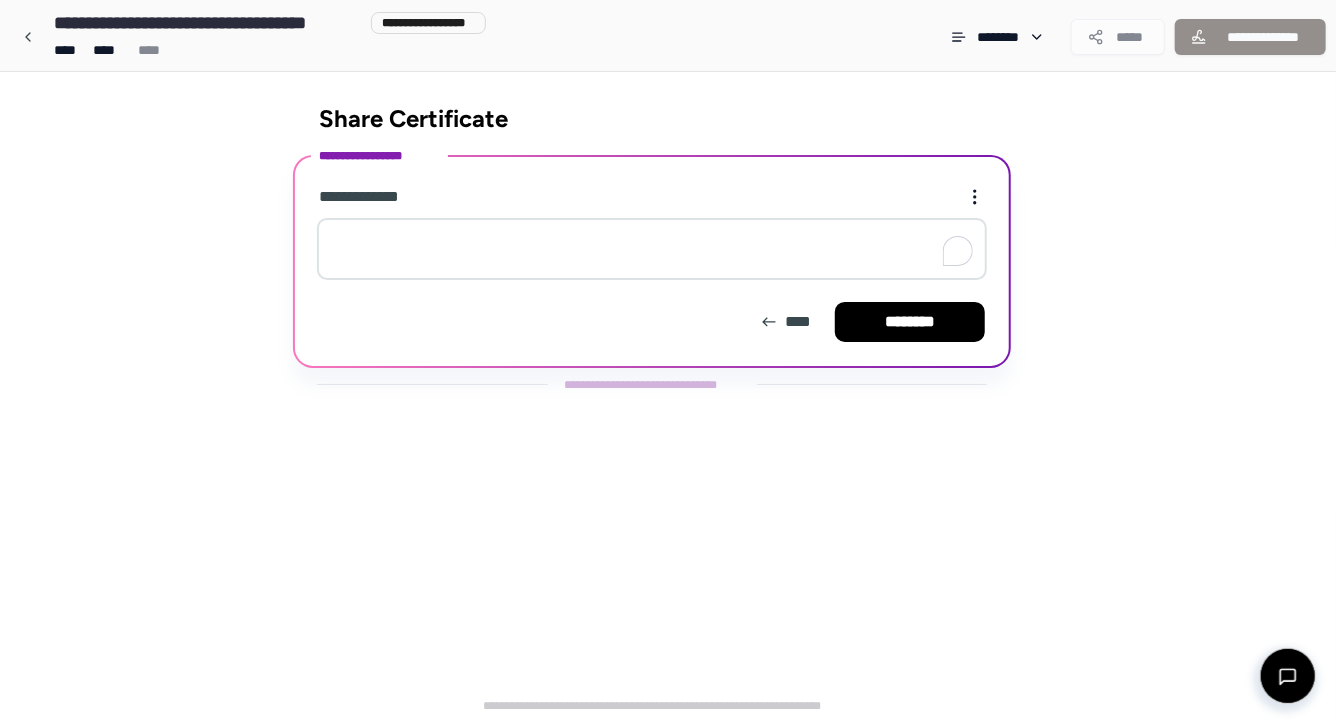 click at bounding box center (652, 249) 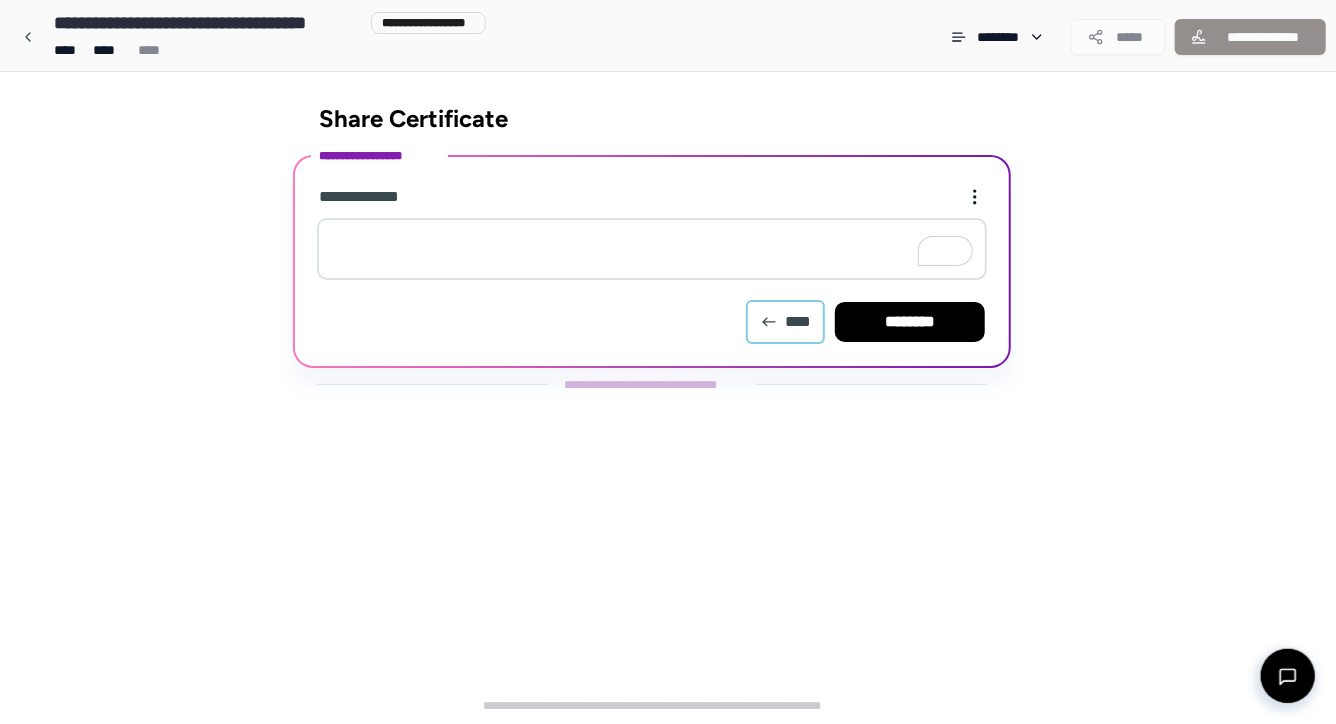 click on "****" at bounding box center [785, 322] 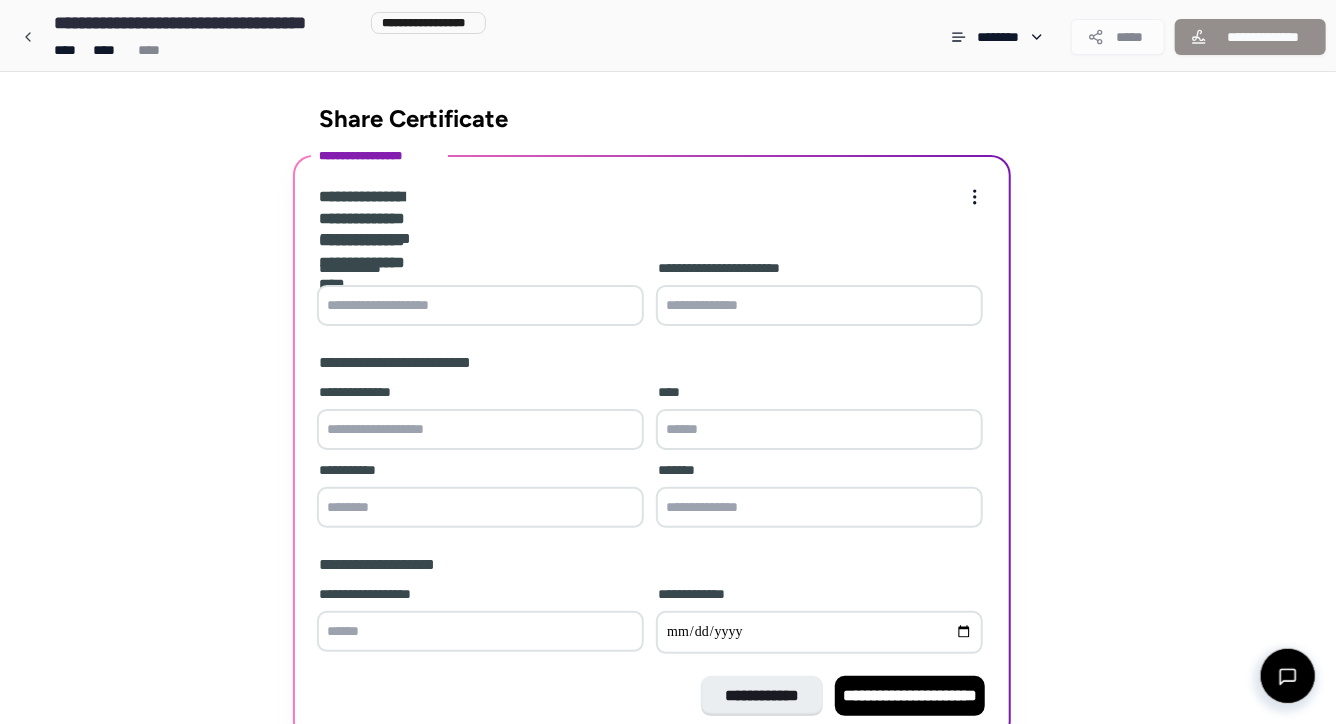 scroll, scrollTop: 95, scrollLeft: 0, axis: vertical 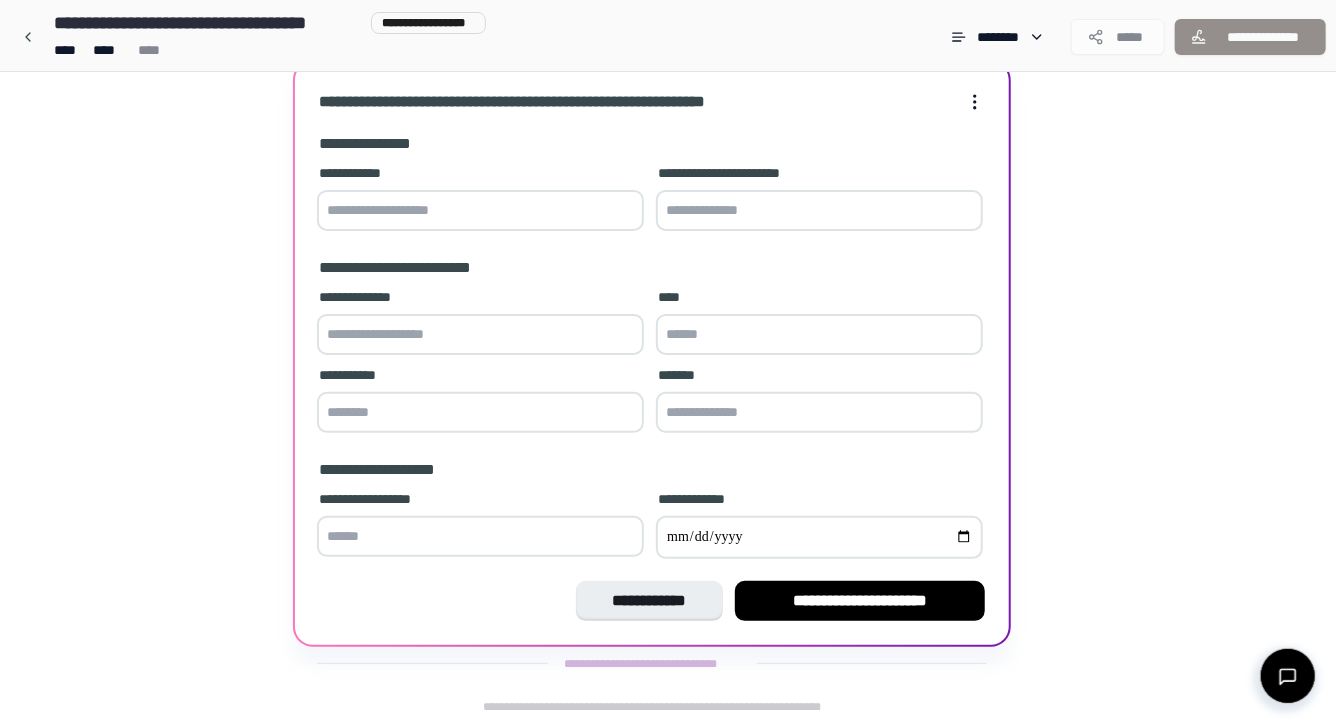 click on "**********" at bounding box center (819, 200) 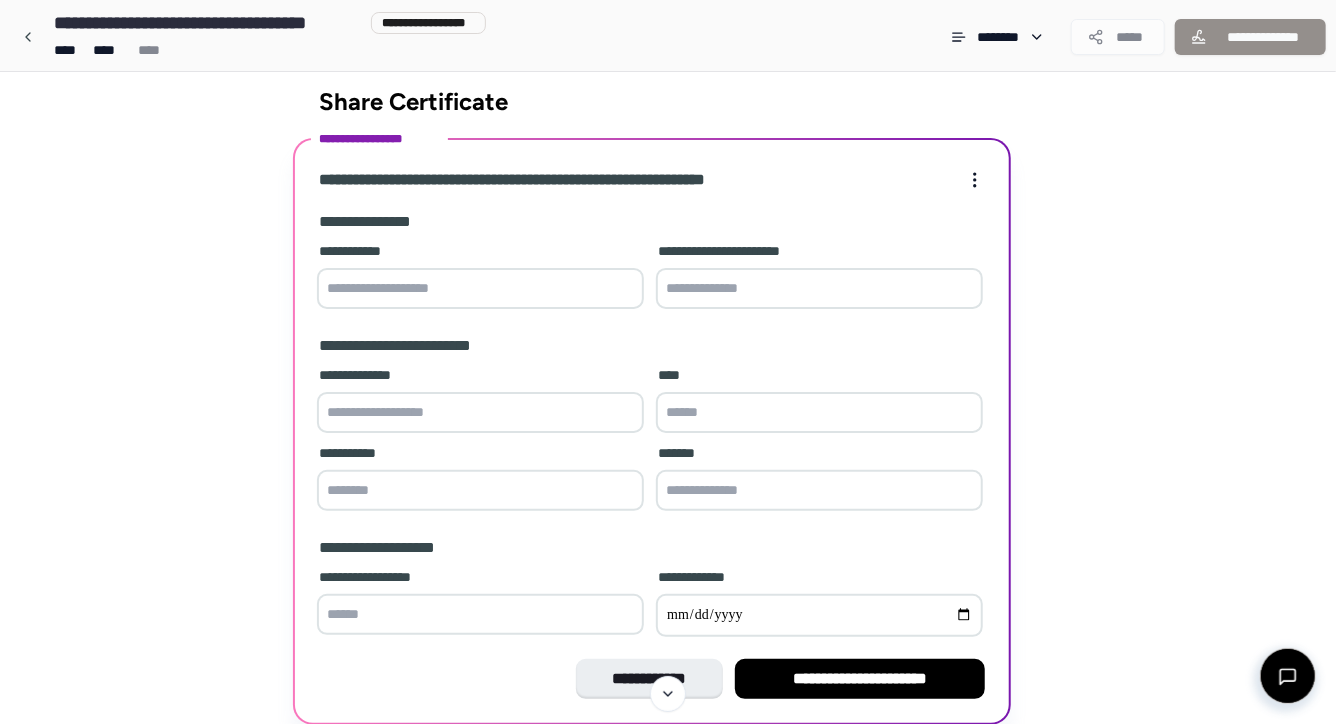 scroll, scrollTop: 6, scrollLeft: 0, axis: vertical 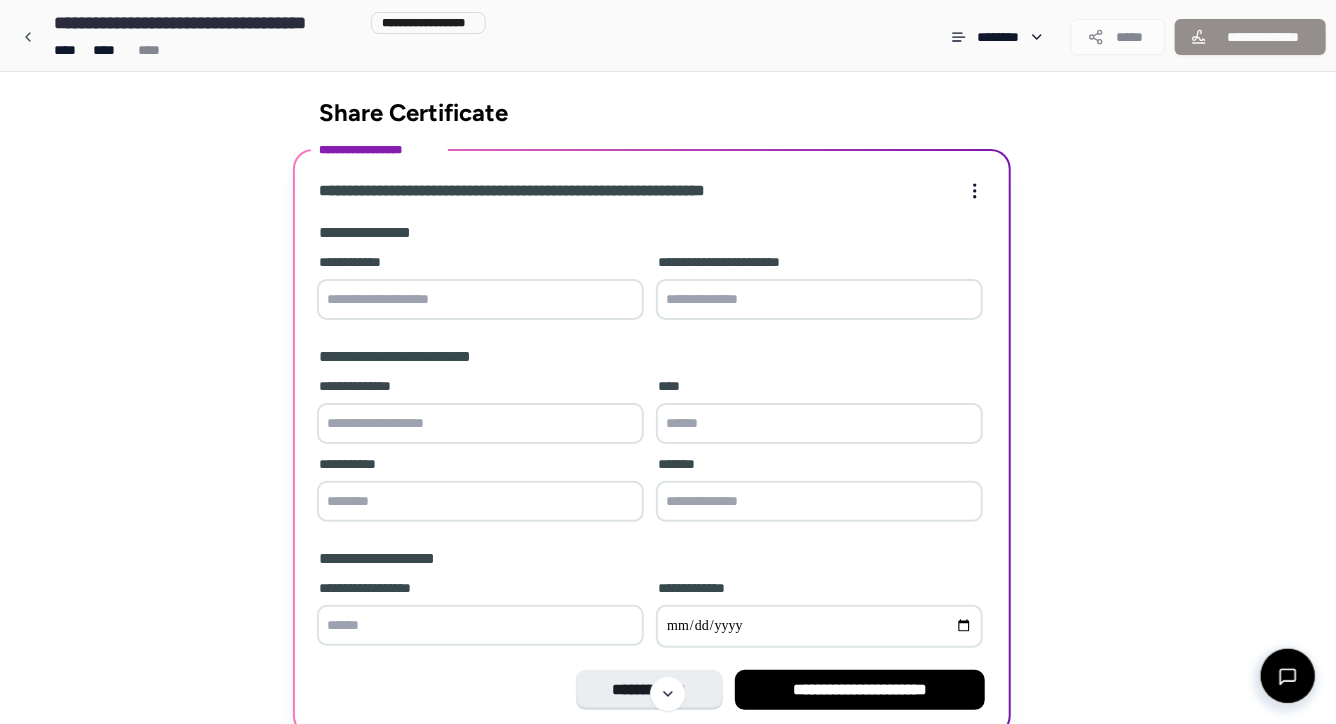 click on "**********" at bounding box center (652, 233) 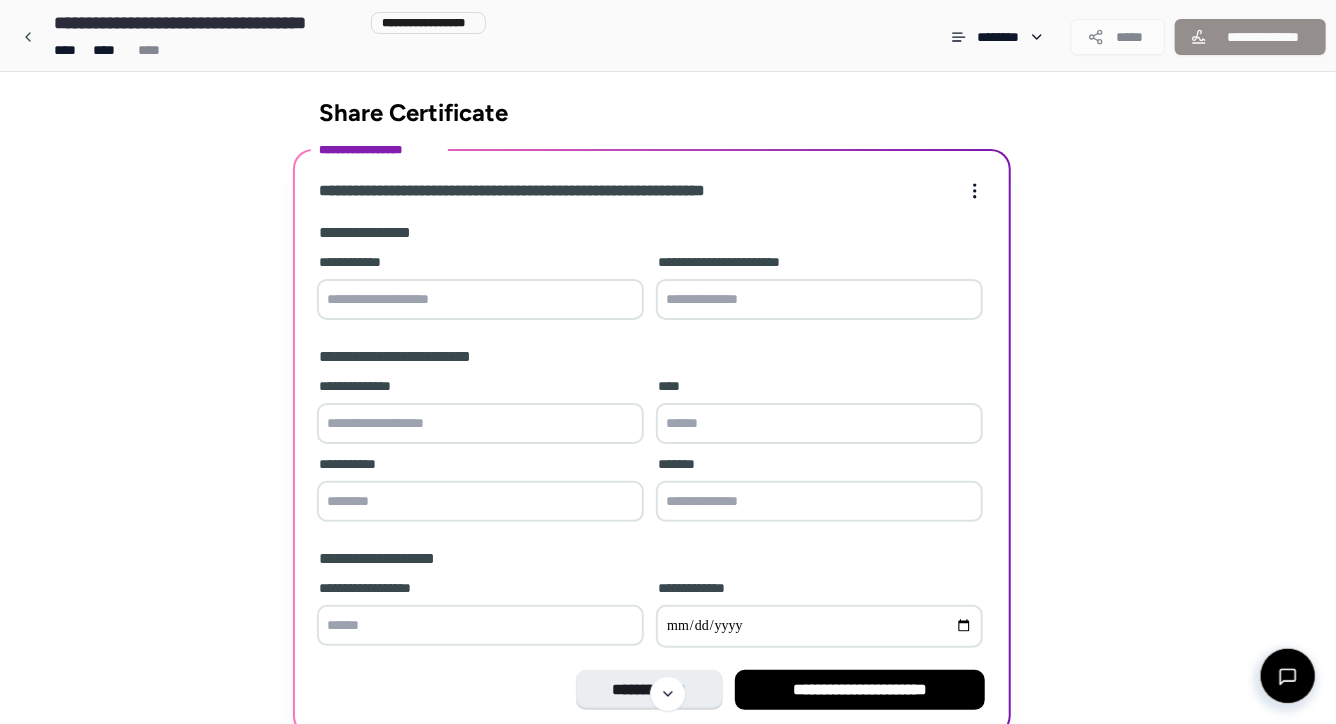 click on "**********" at bounding box center (668, 403) 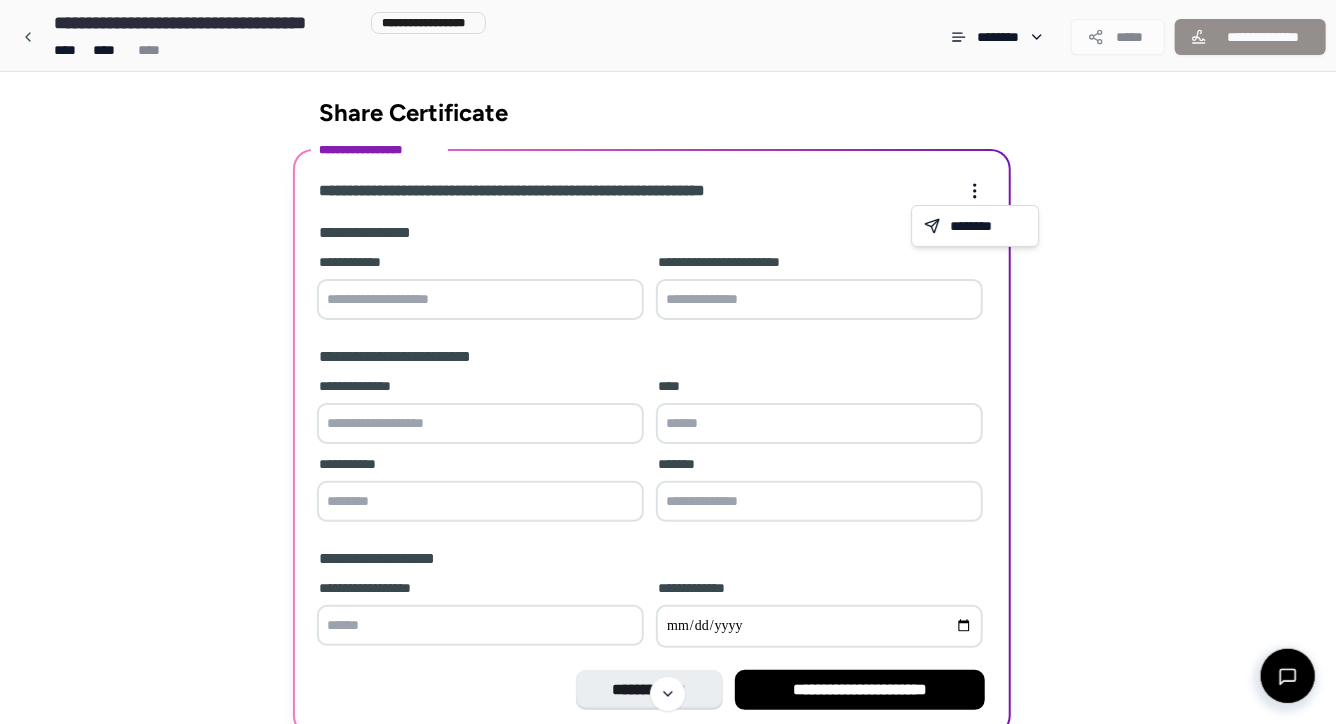 click on "**********" at bounding box center (668, 403) 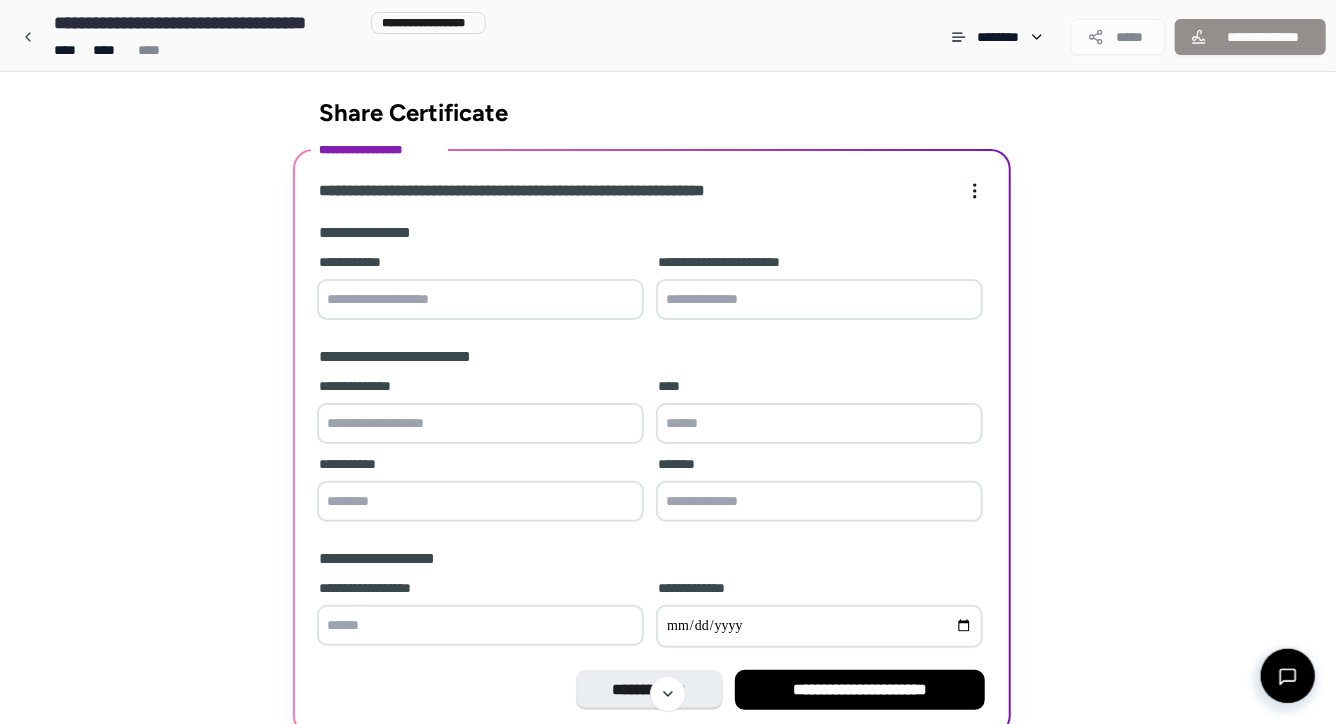 click at bounding box center [480, 299] 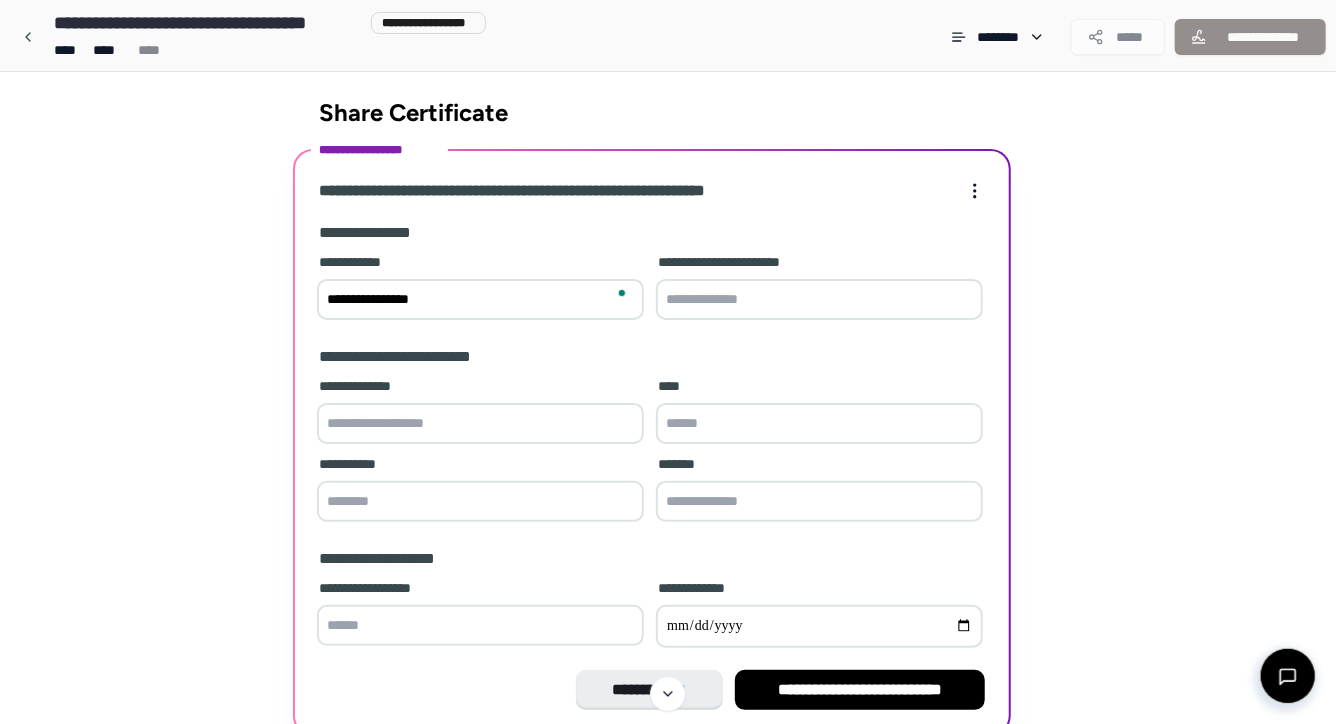 type on "**********" 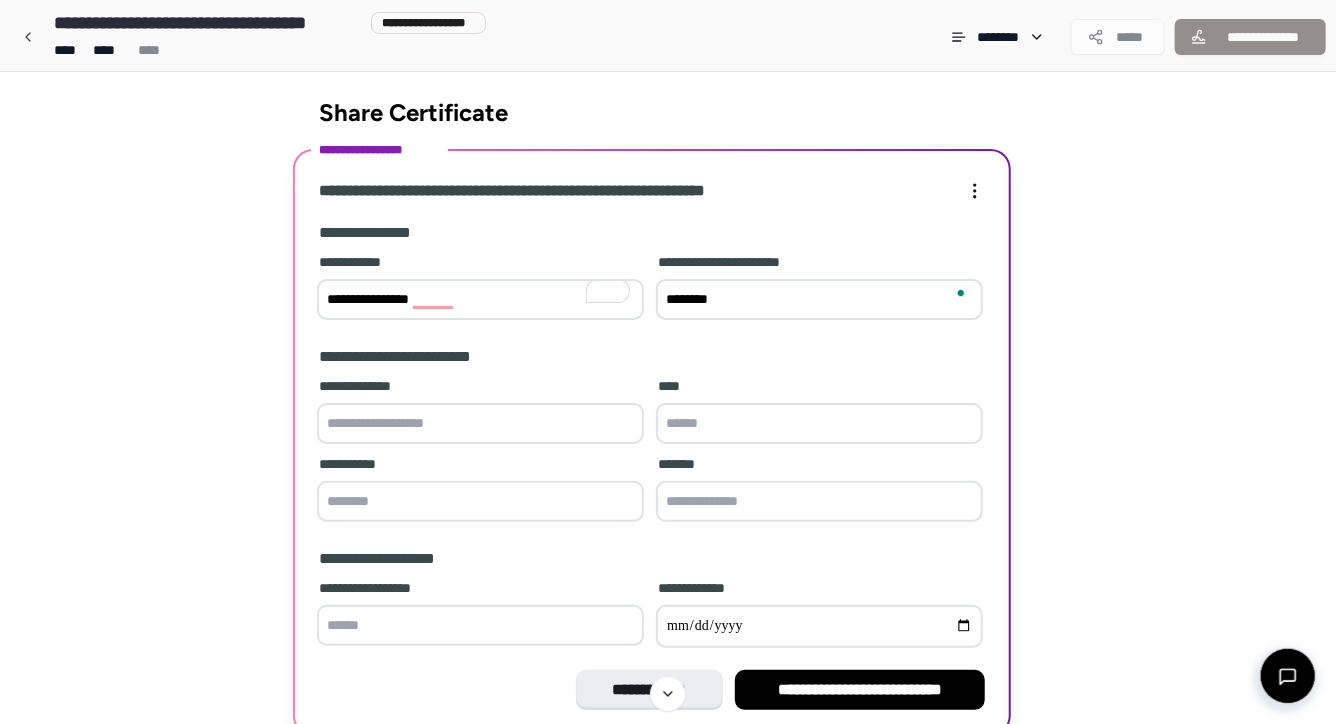 type on "********" 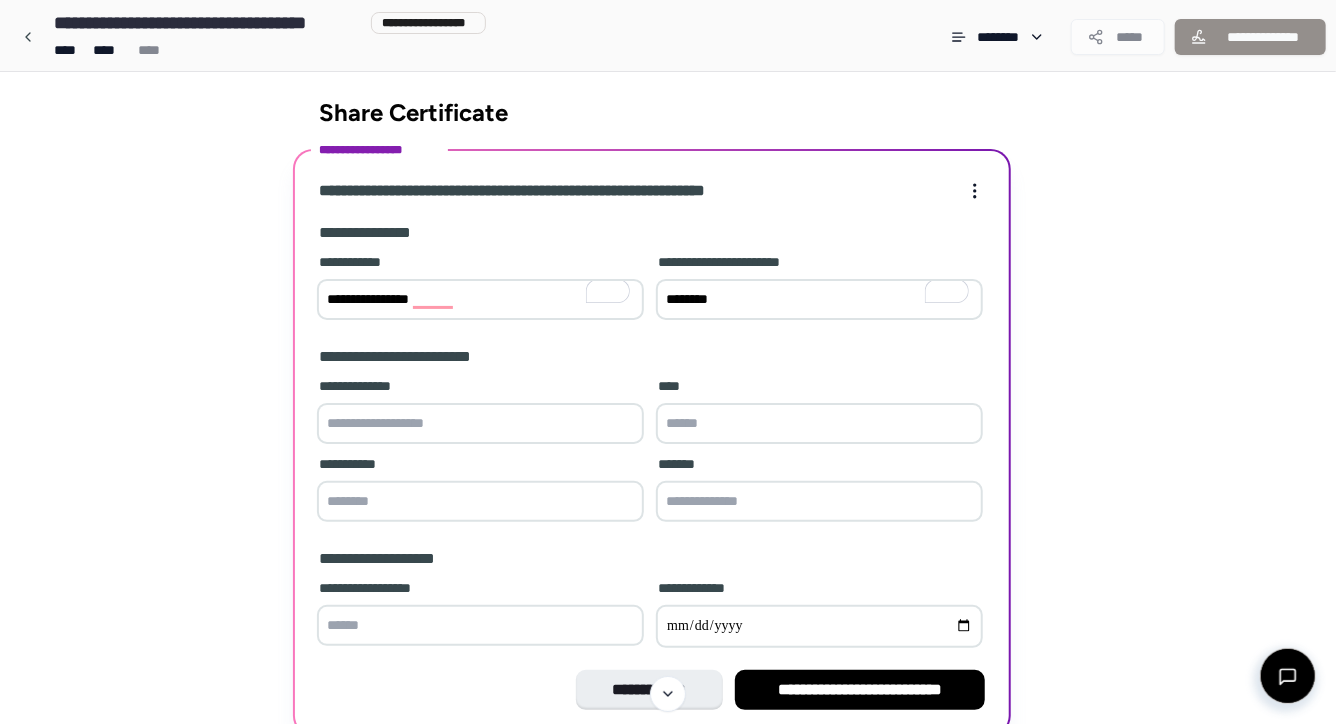 drag, startPoint x: 568, startPoint y: 296, endPoint x: 178, endPoint y: 269, distance: 390.9335 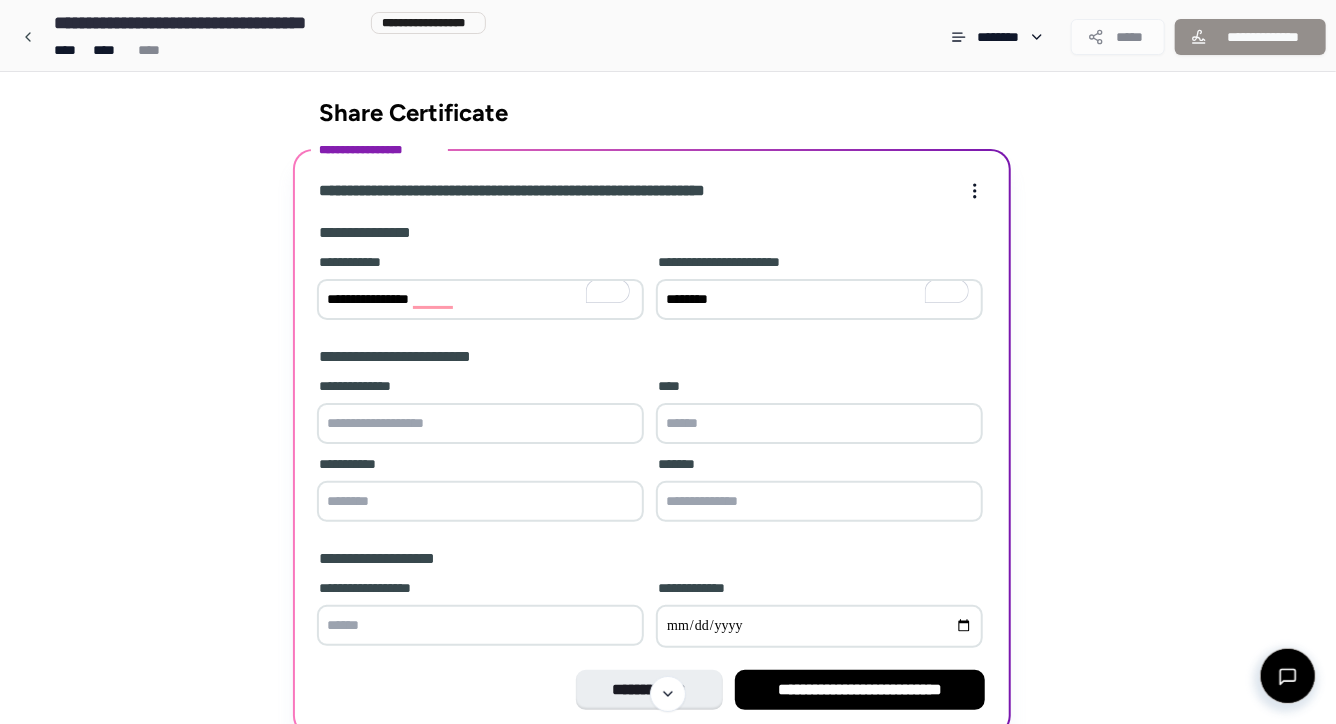 click on "**********" at bounding box center [668, 440] 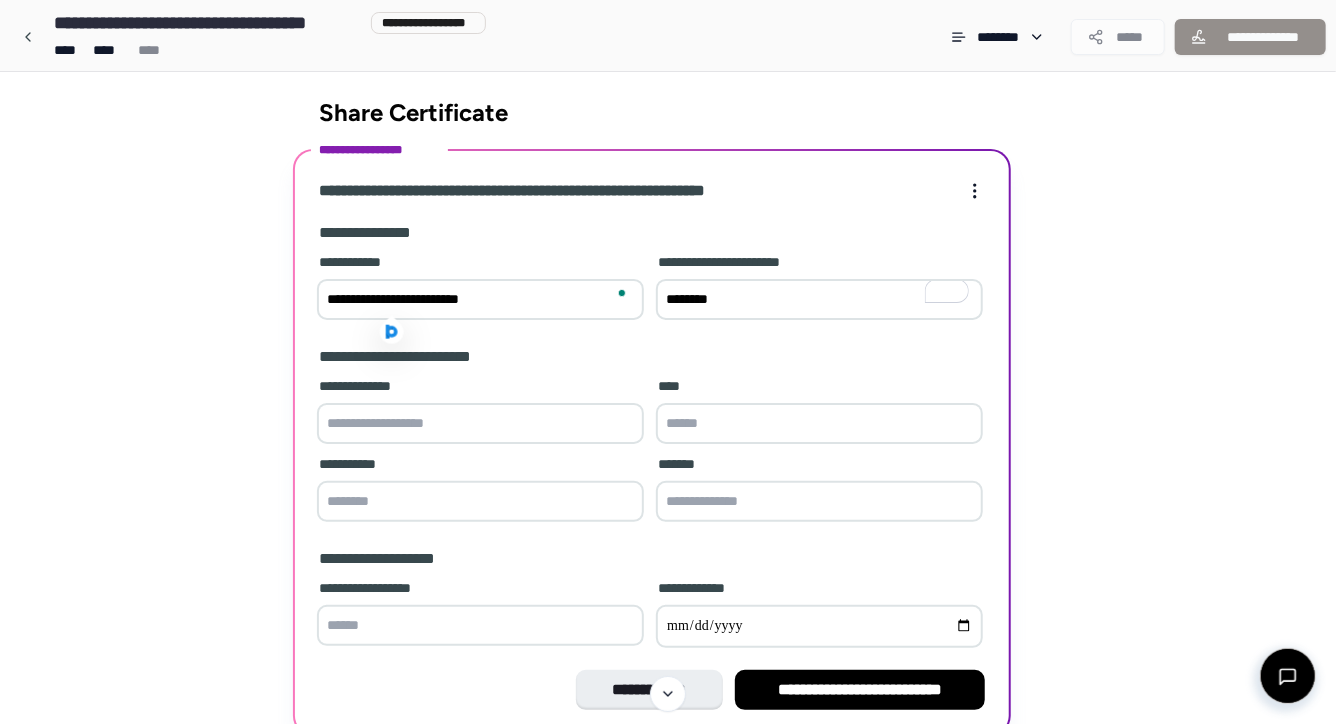 type on "**********" 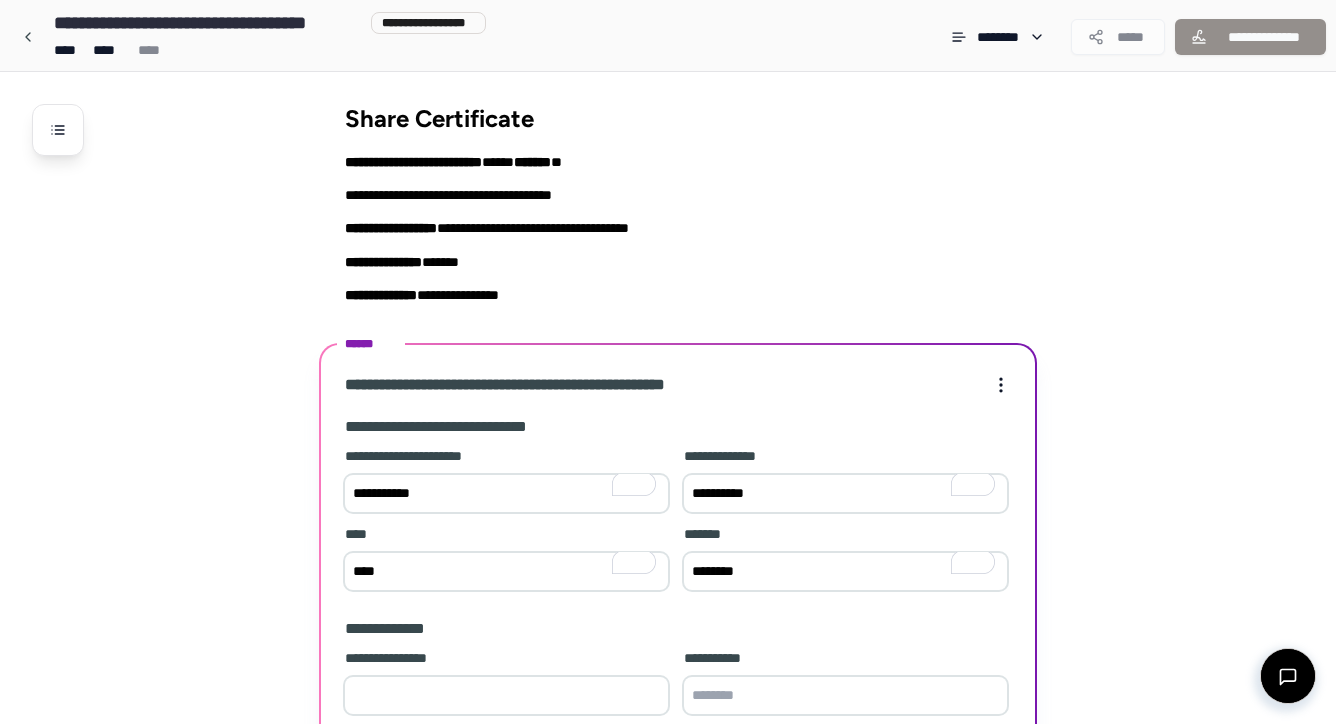 scroll, scrollTop: 156, scrollLeft: 0, axis: vertical 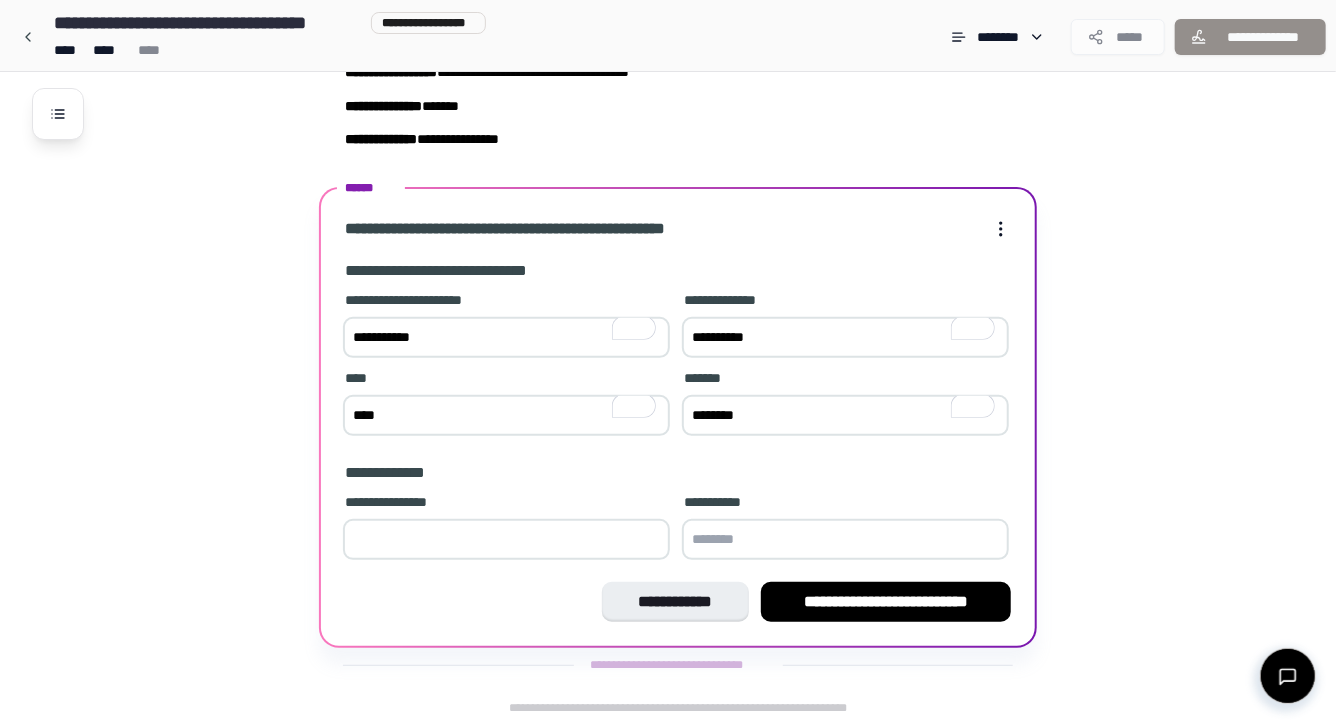 type on "**" 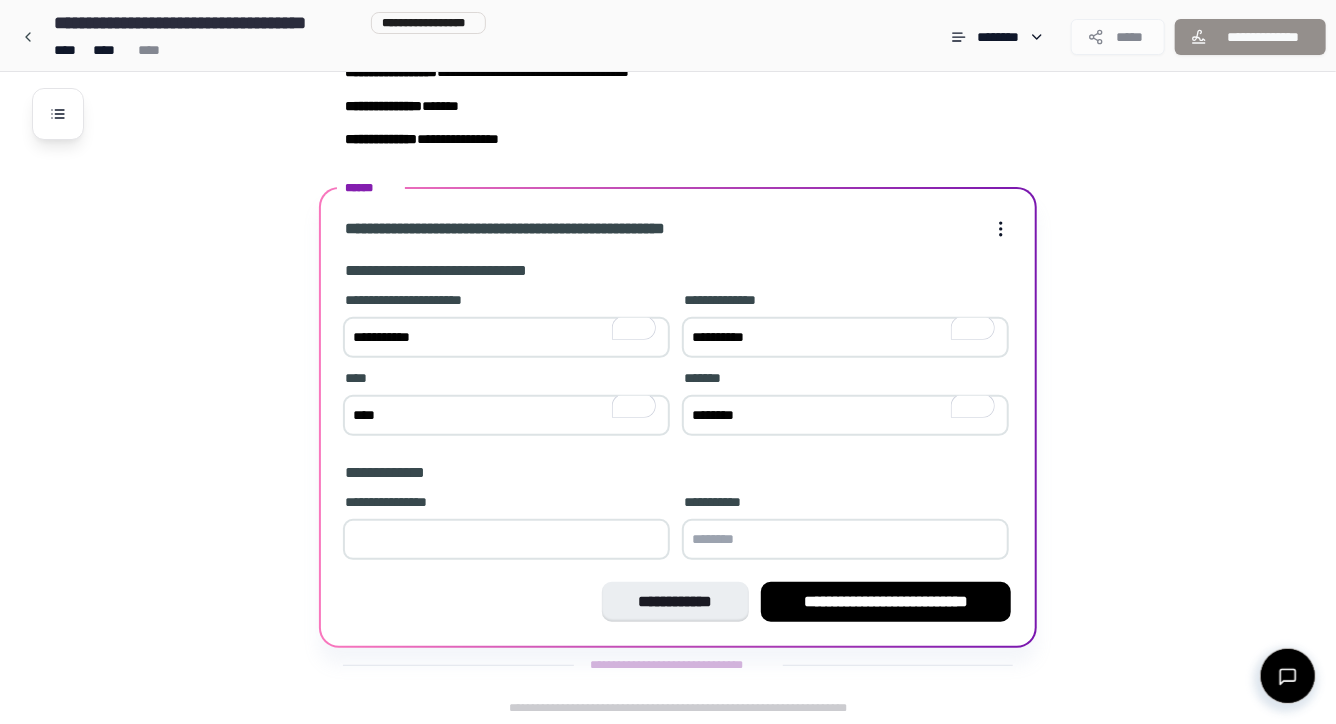 click at bounding box center (845, 539) 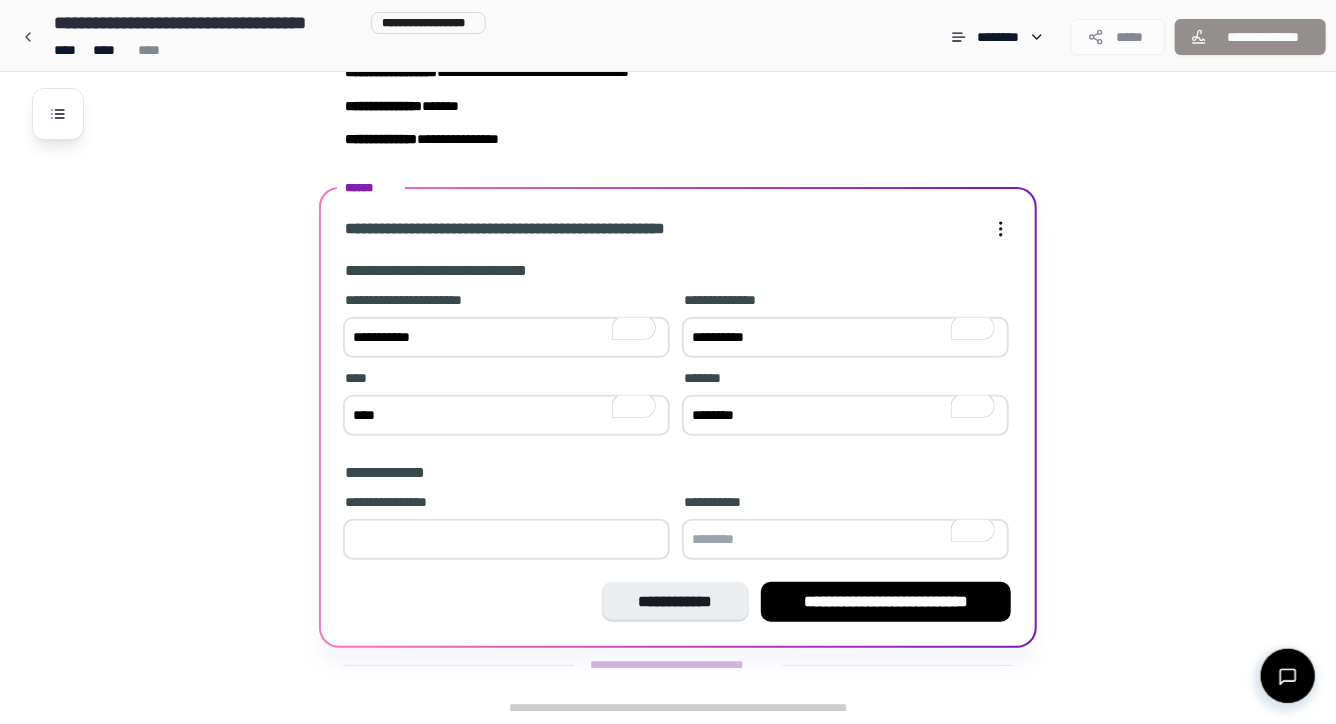click on "**********" at bounding box center [694, 321] 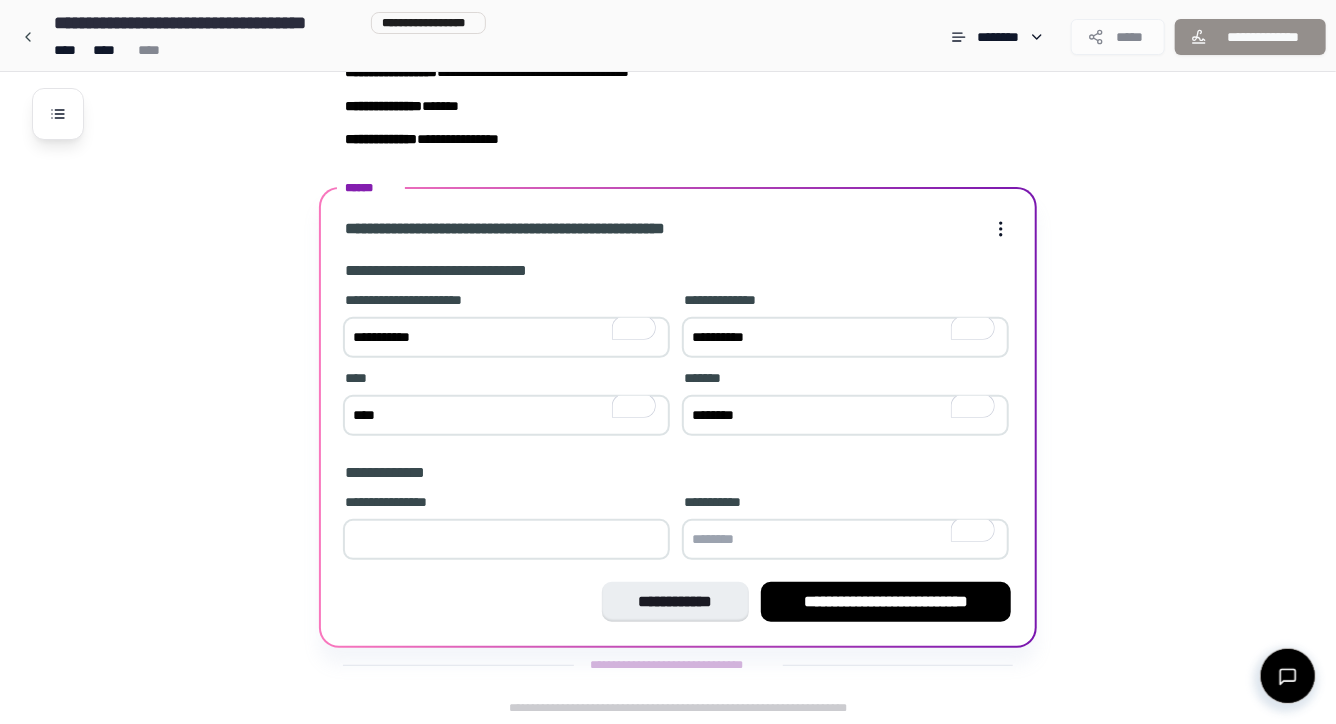 click at bounding box center [845, 539] 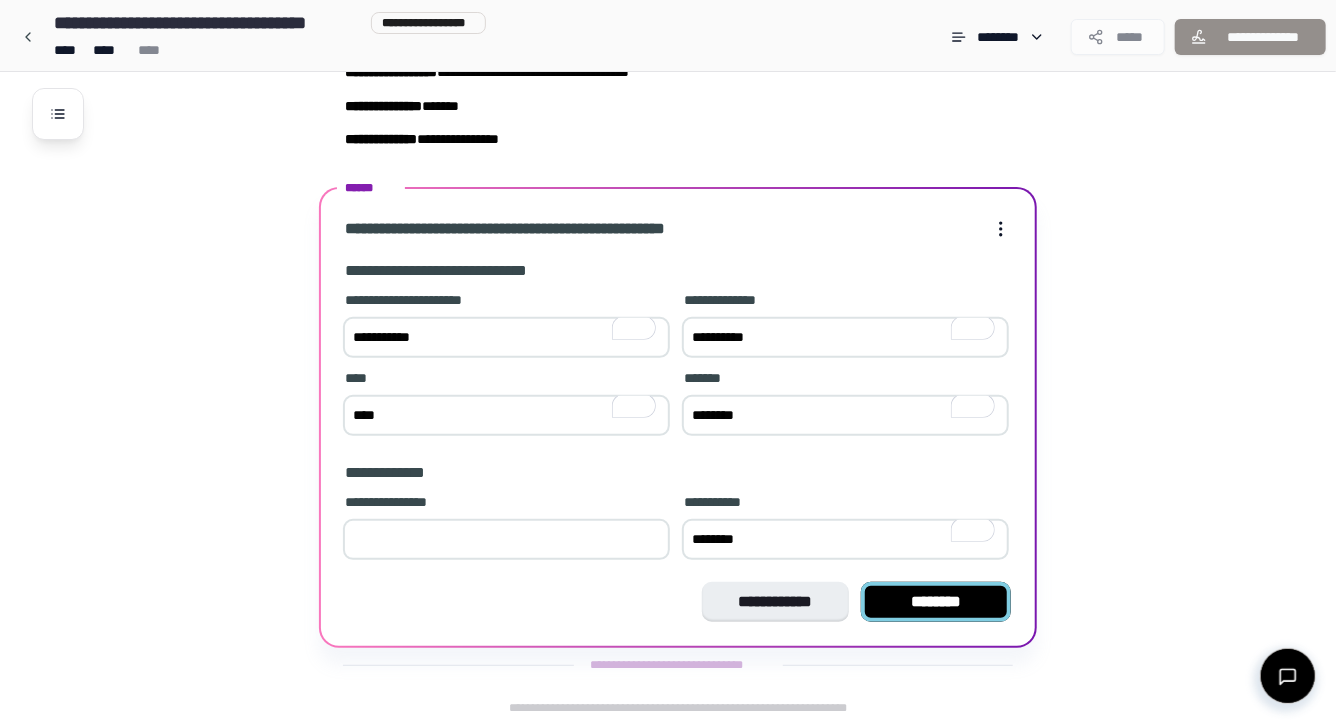 type on "********" 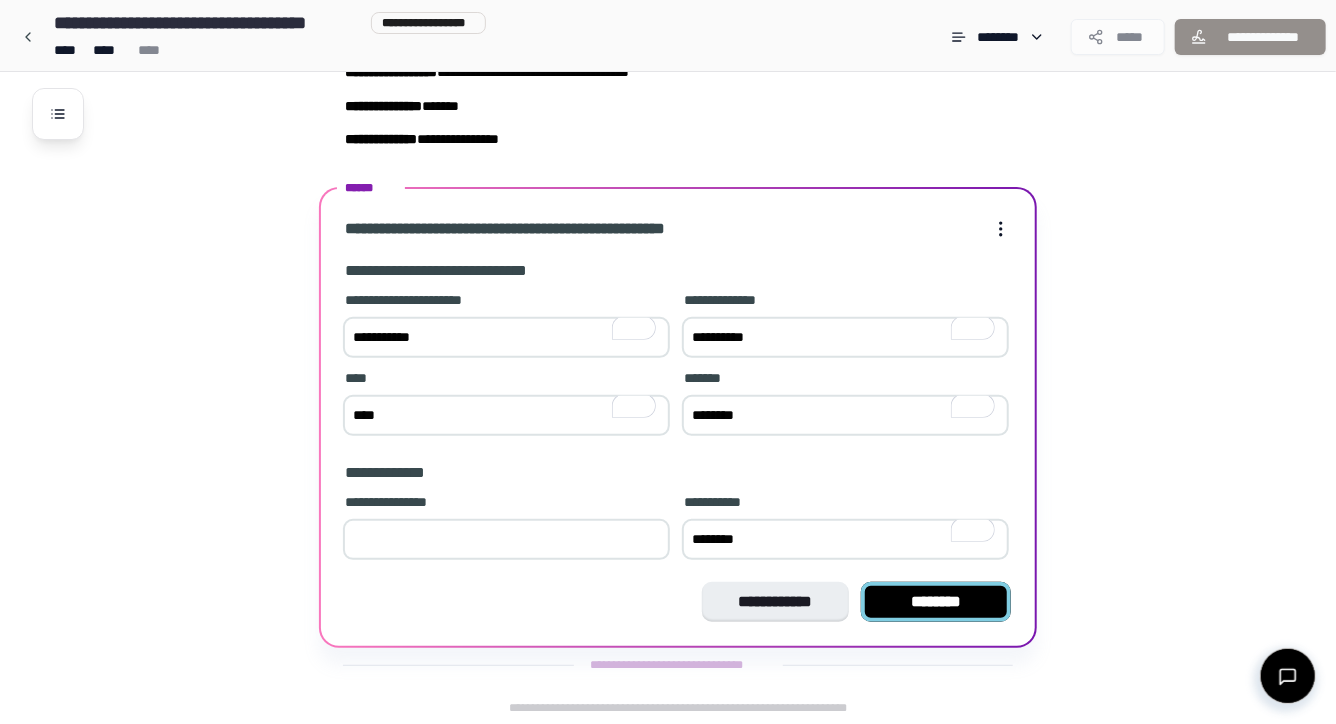 click on "********" at bounding box center [936, 602] 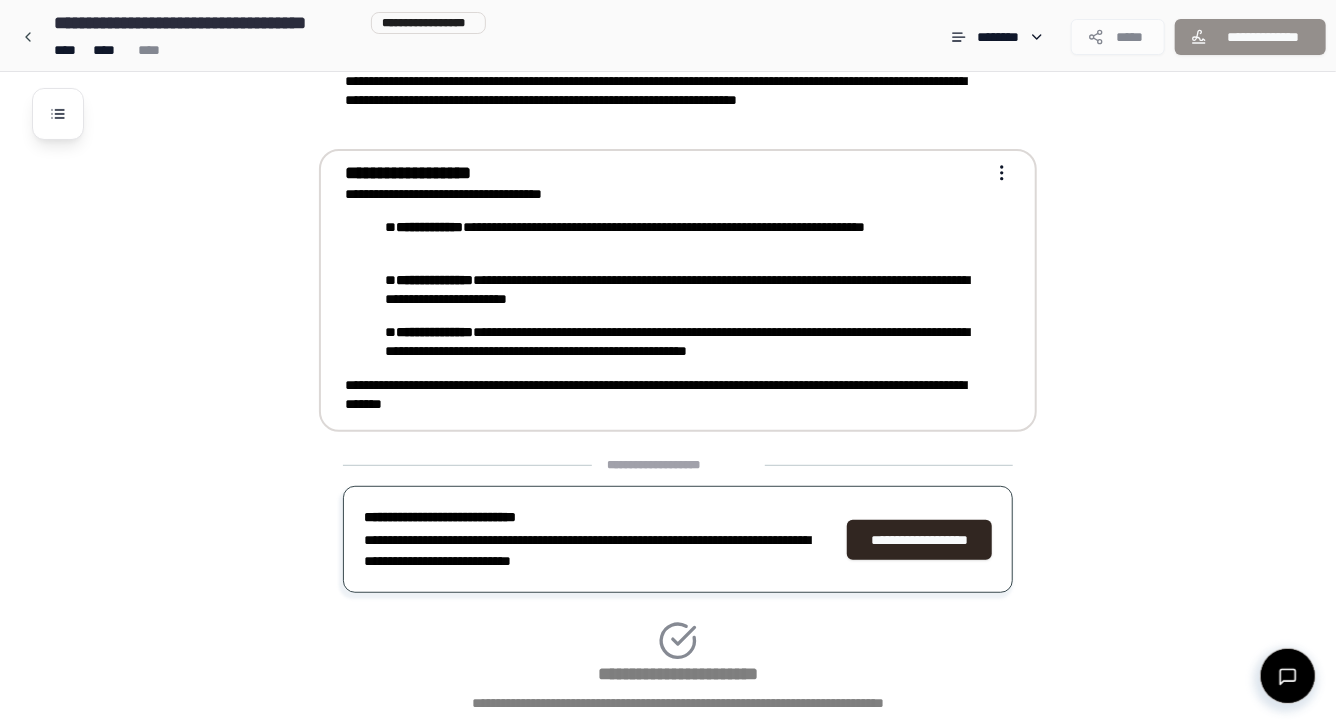 scroll, scrollTop: 431, scrollLeft: 0, axis: vertical 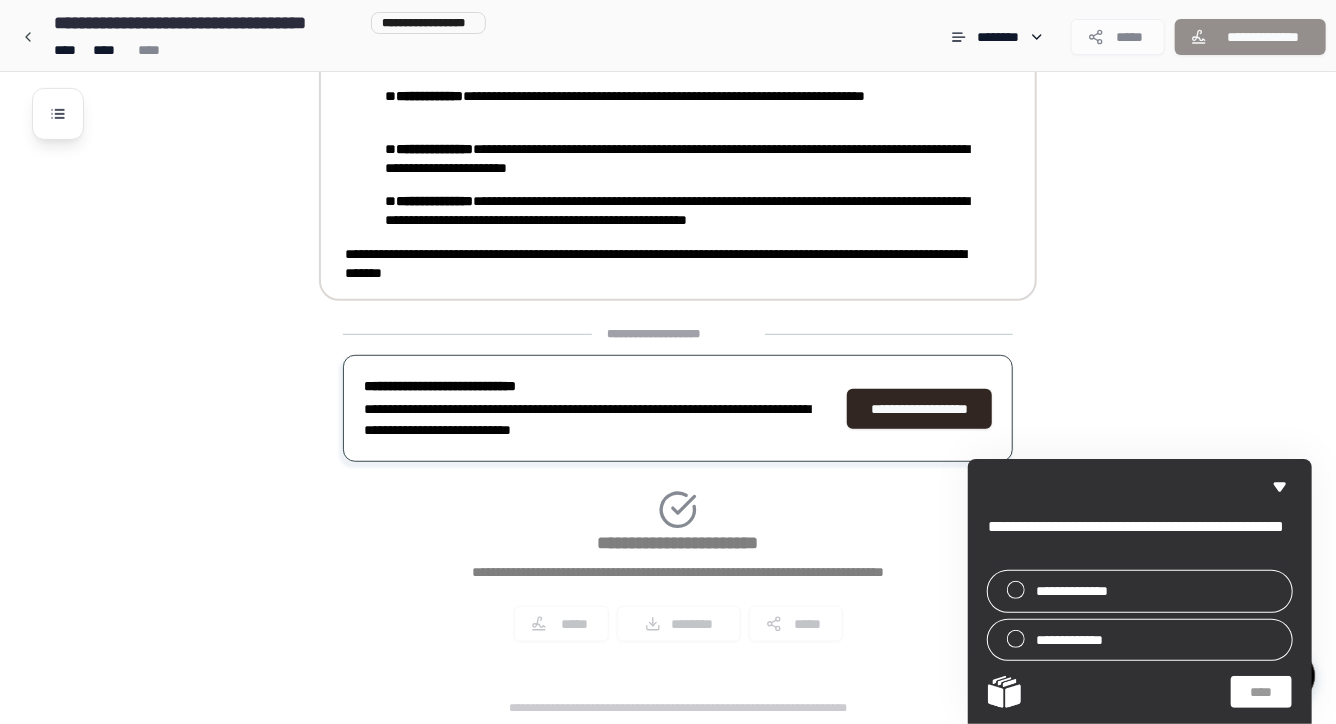 click on "**********" at bounding box center (694, 183) 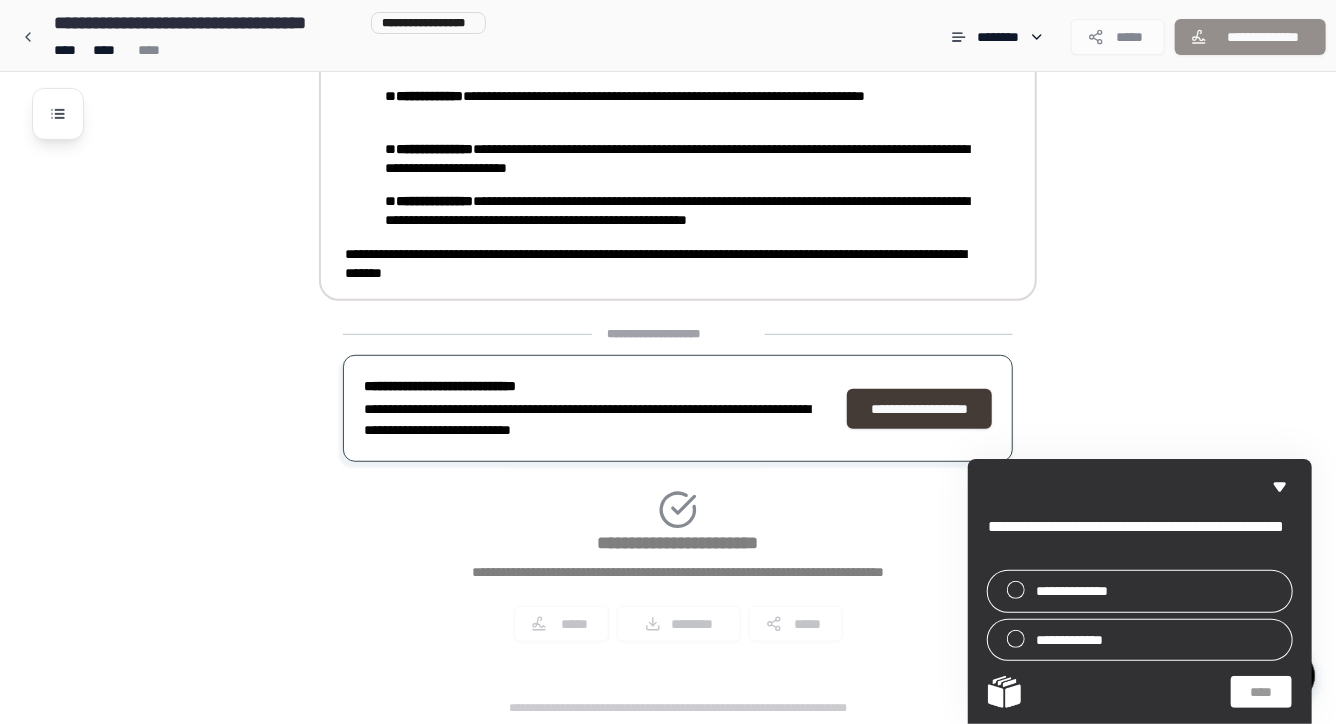 click on "**********" at bounding box center (920, 409) 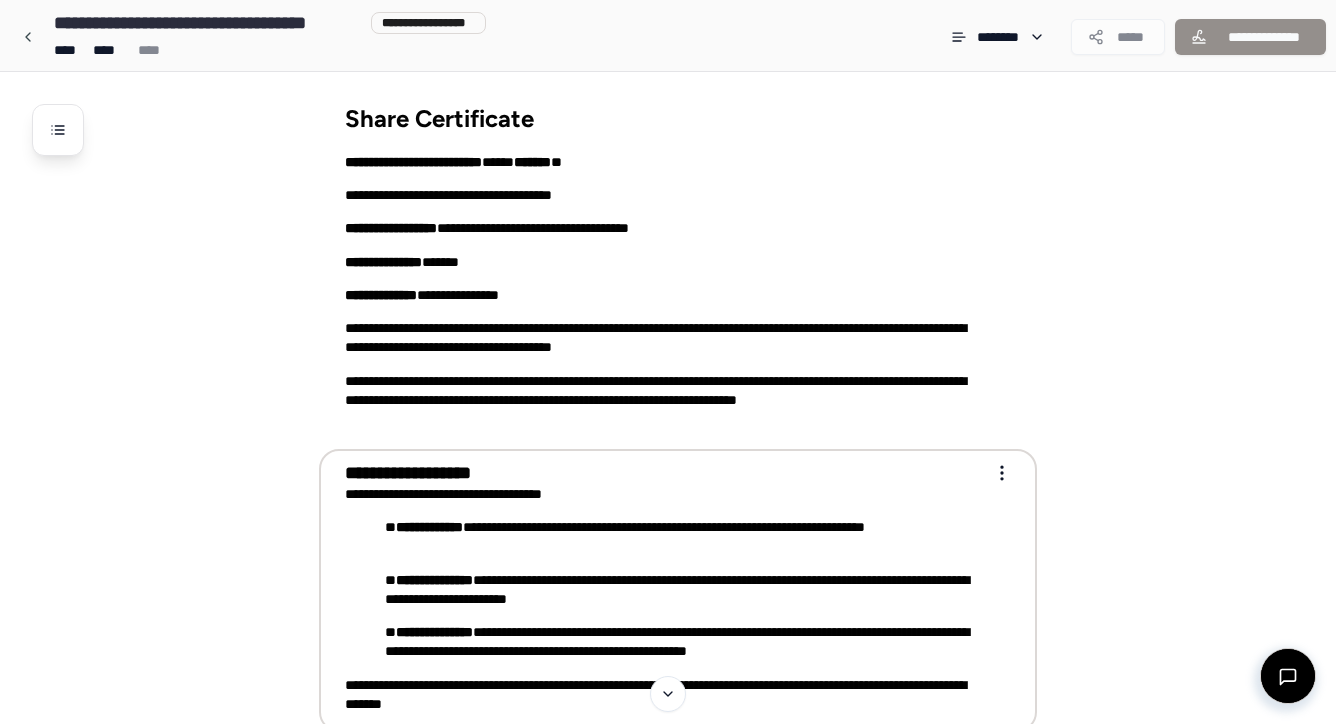 scroll, scrollTop: 0, scrollLeft: 0, axis: both 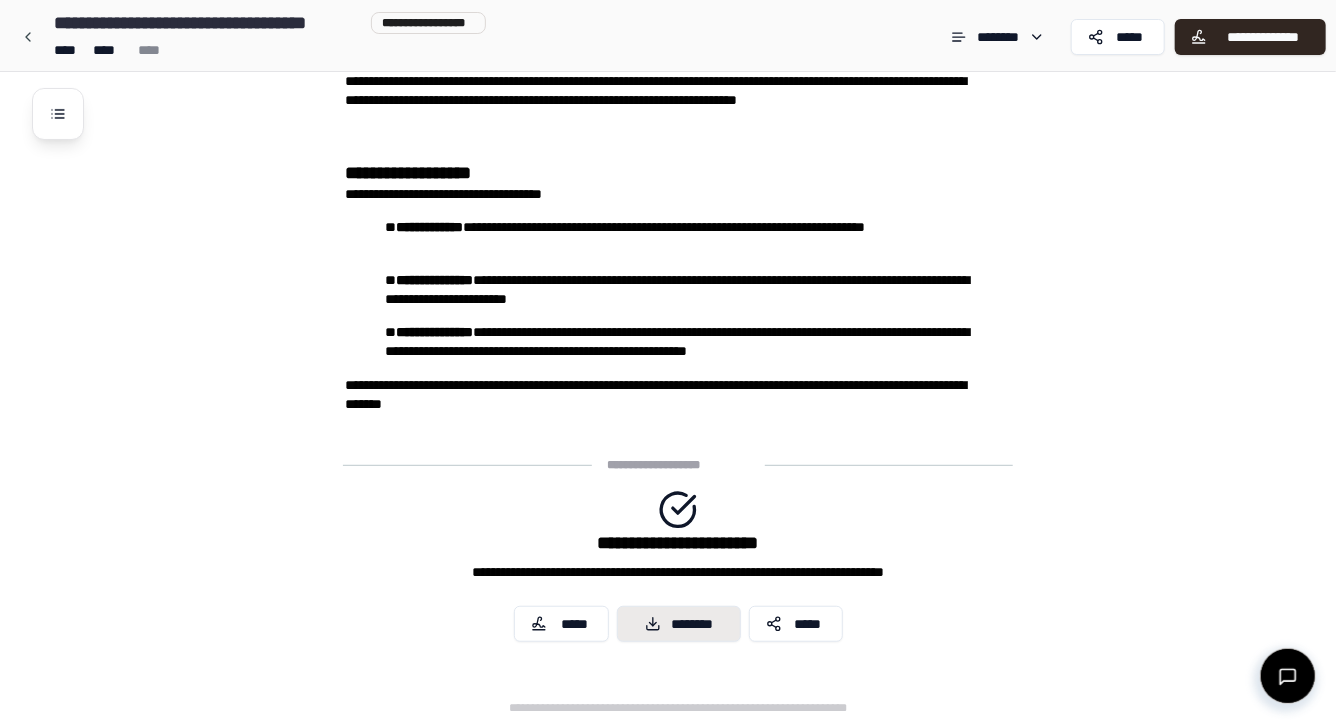 click on "********" at bounding box center [678, 624] 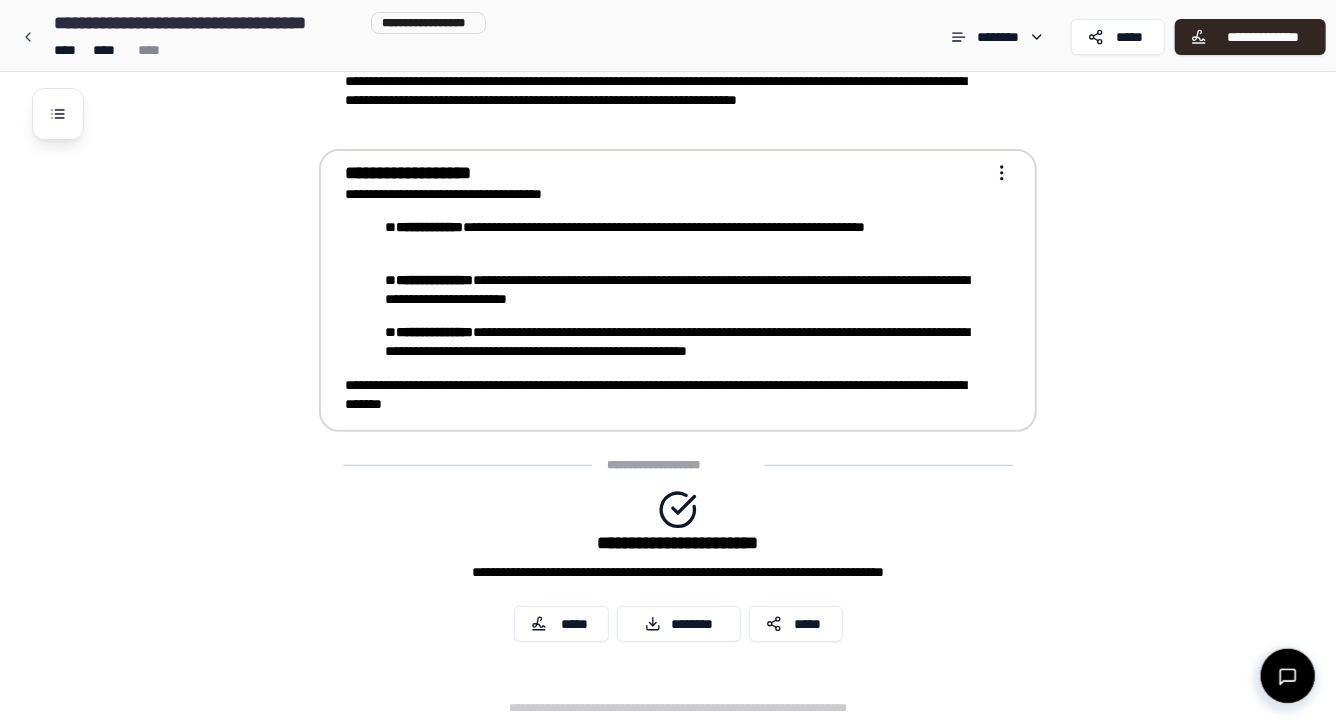scroll, scrollTop: 0, scrollLeft: 0, axis: both 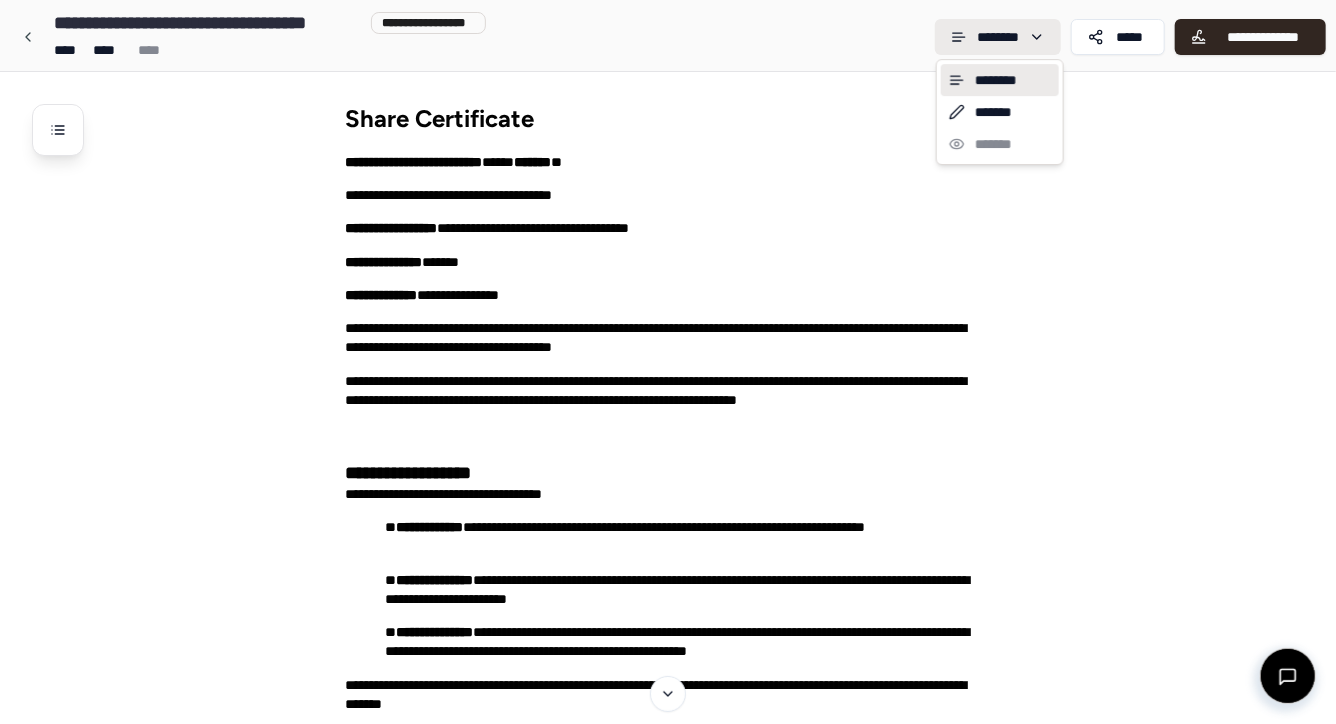 click on "**********" at bounding box center [668, 512] 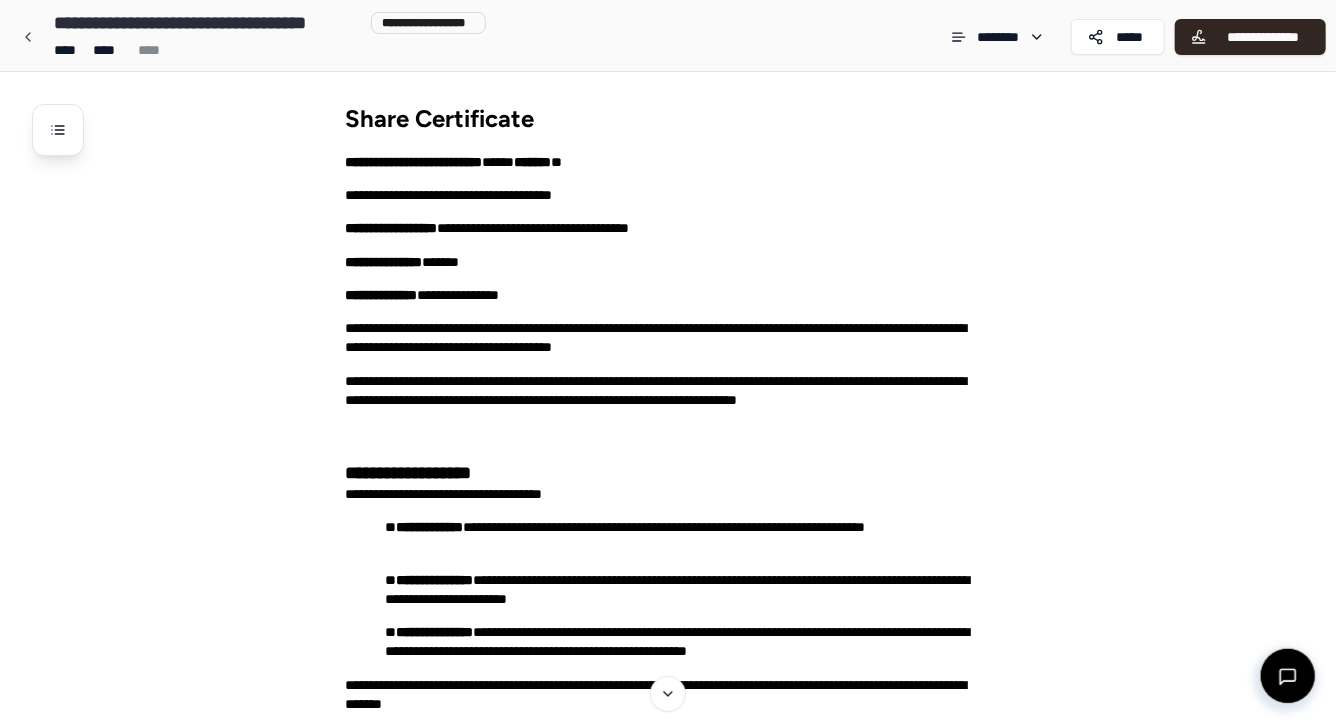 click on "**********" at bounding box center (428, 23) 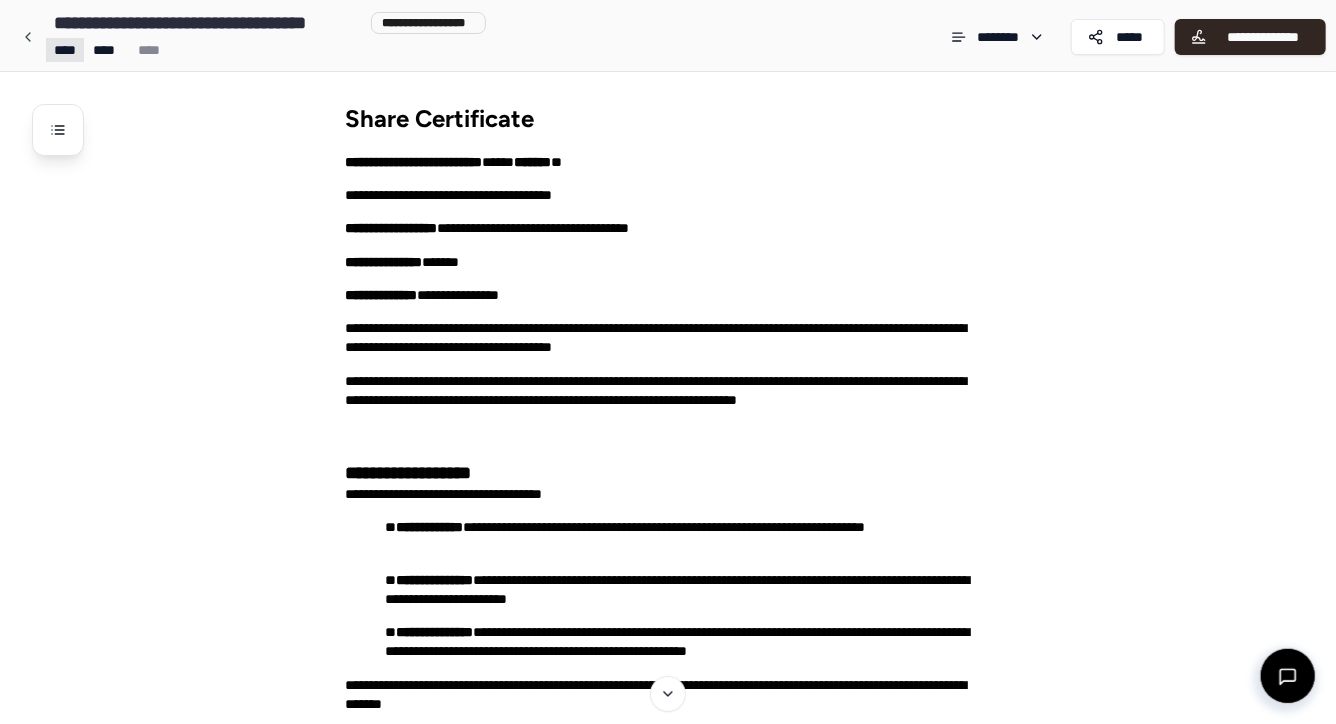 click on "**********" at bounding box center (668, 512) 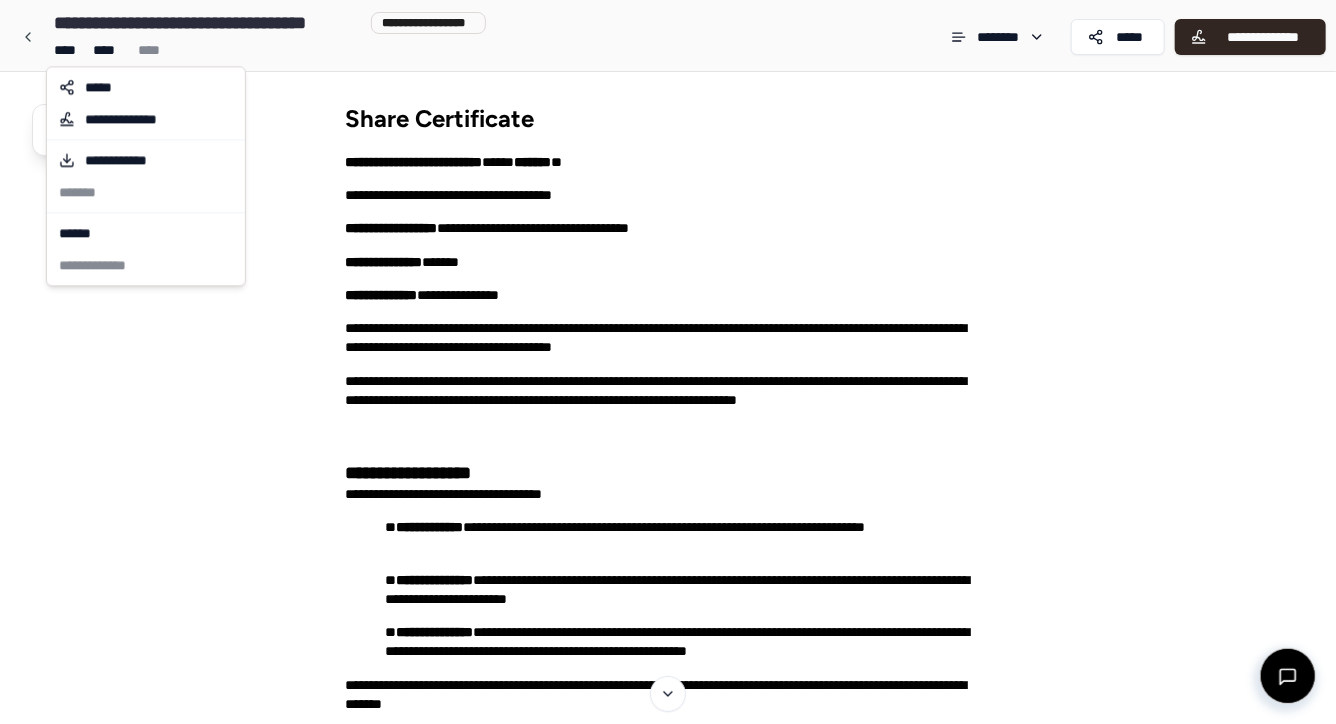 click on "**********" at bounding box center (668, 512) 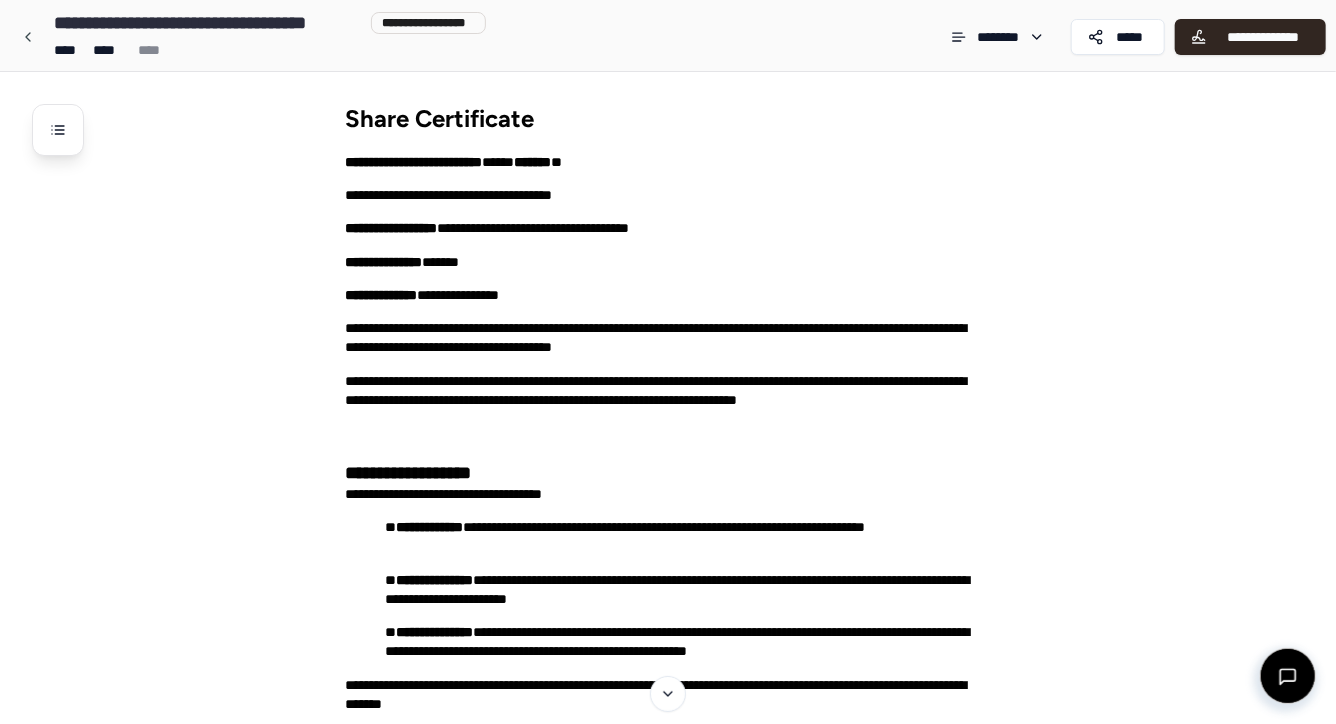 click on "**********" at bounding box center (668, 549) 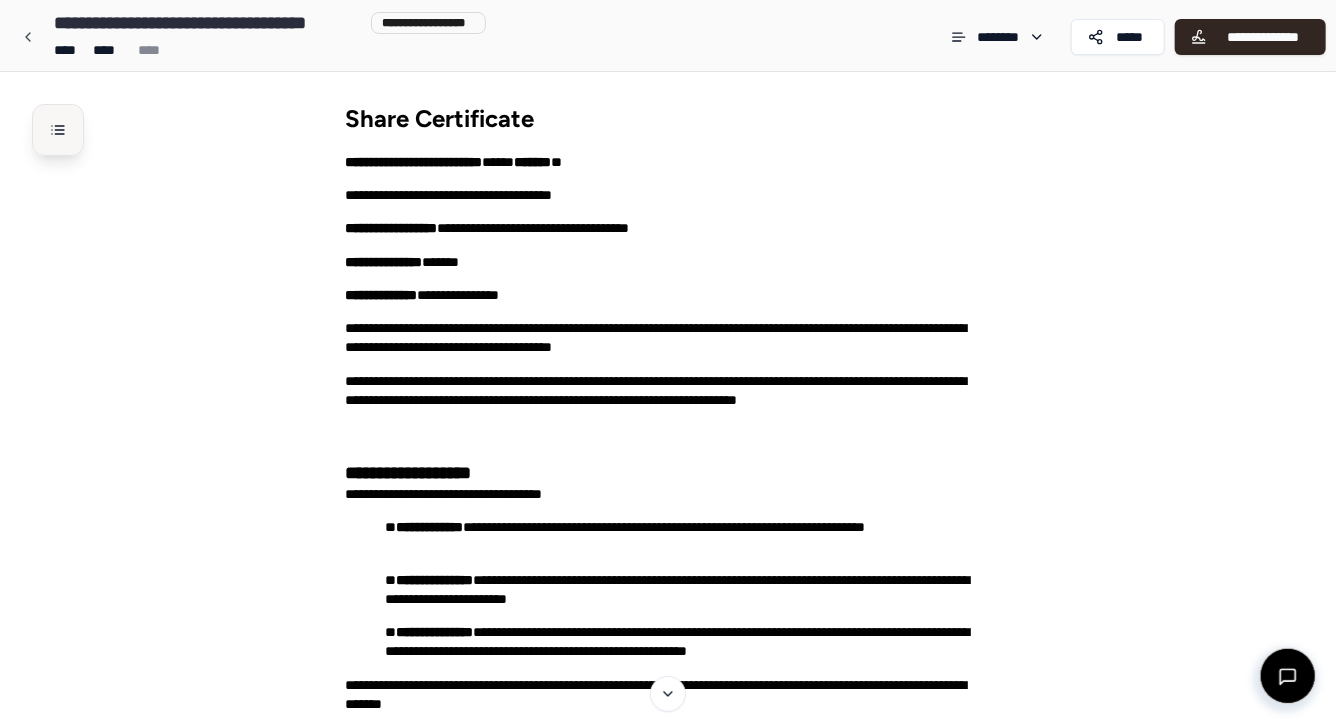 click at bounding box center [58, 130] 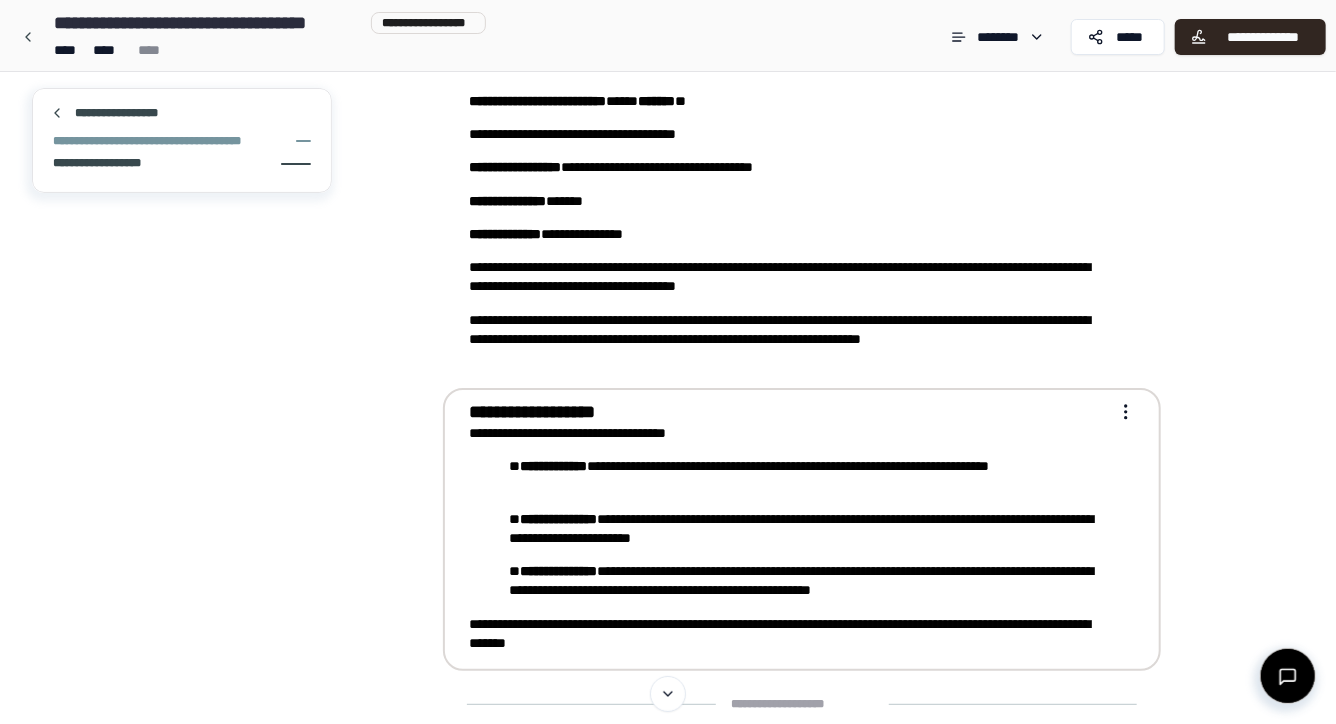 scroll, scrollTop: 0, scrollLeft: 0, axis: both 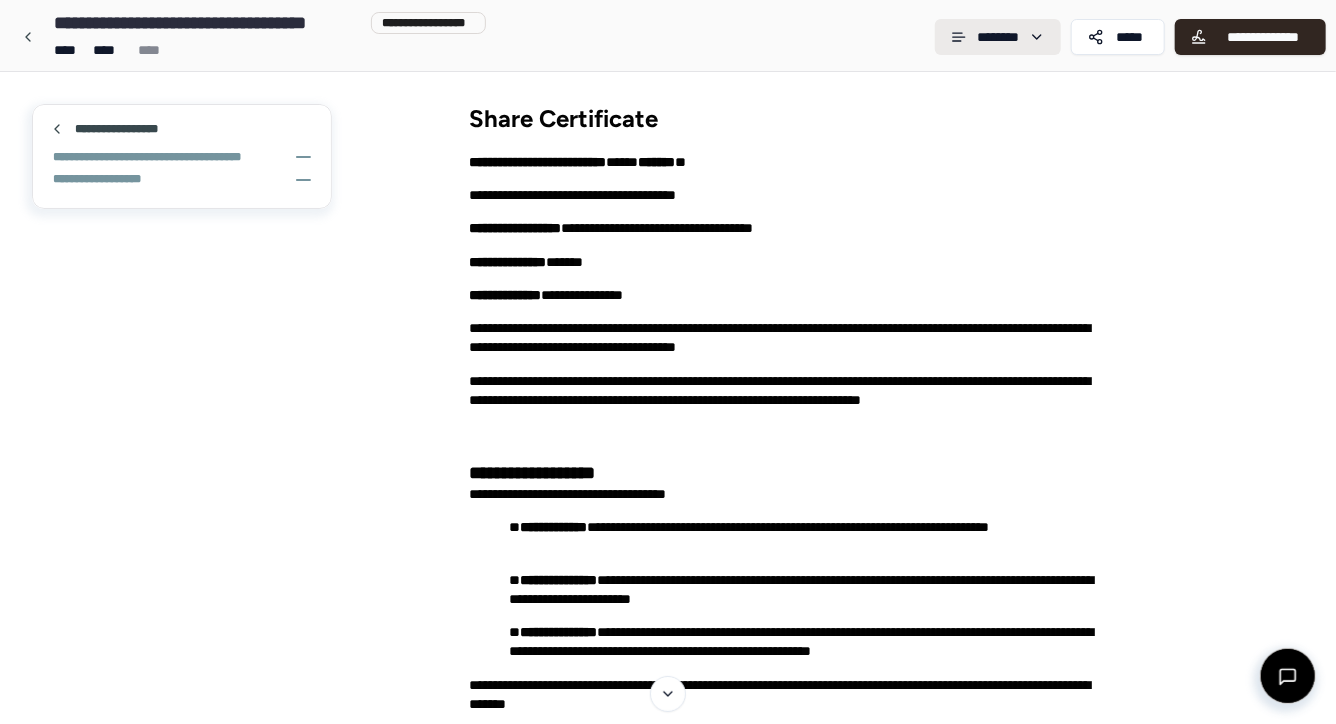 click on "**********" at bounding box center (668, 512) 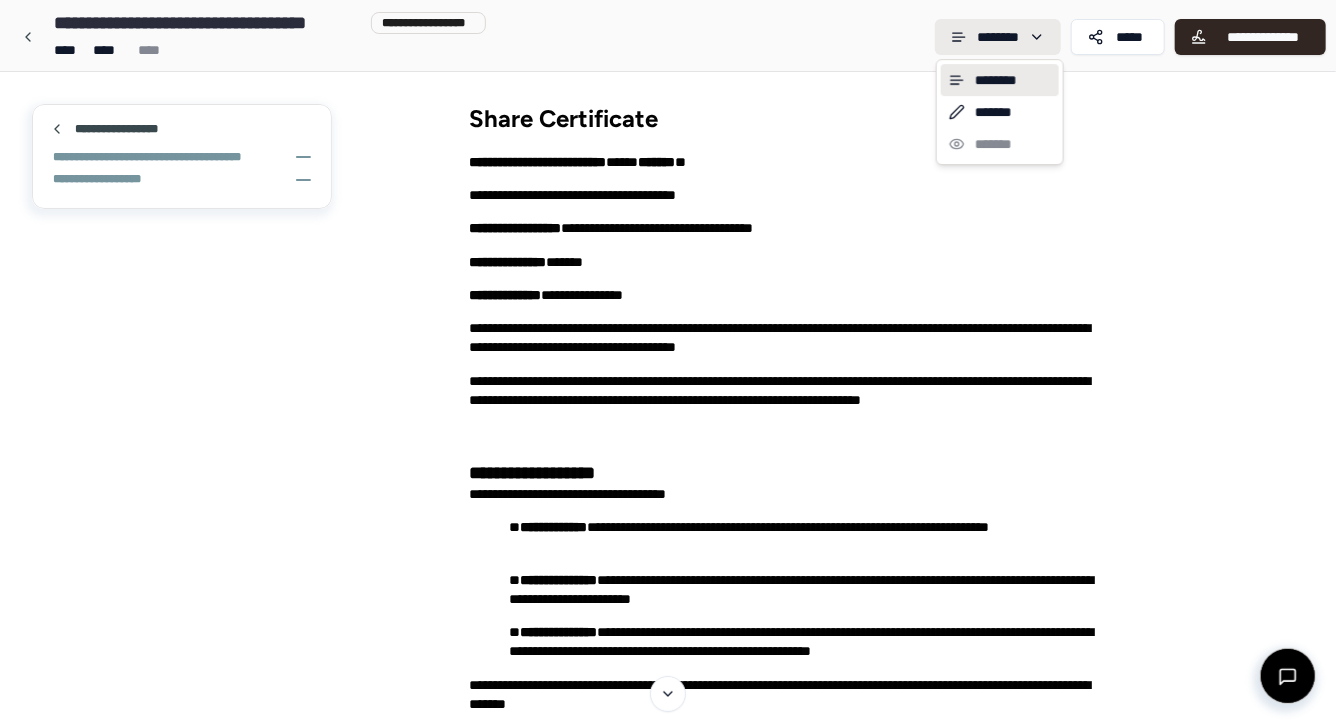 click on "**********" at bounding box center (668, 512) 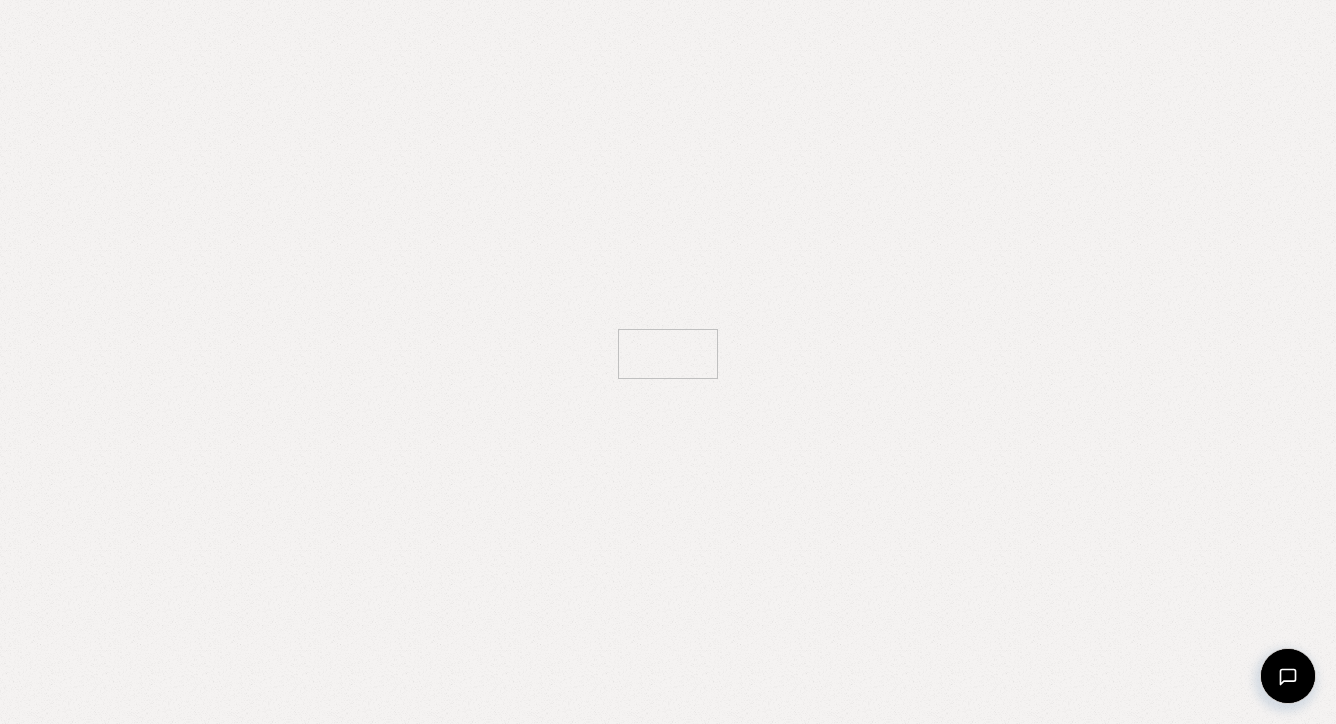 scroll, scrollTop: 0, scrollLeft: 0, axis: both 